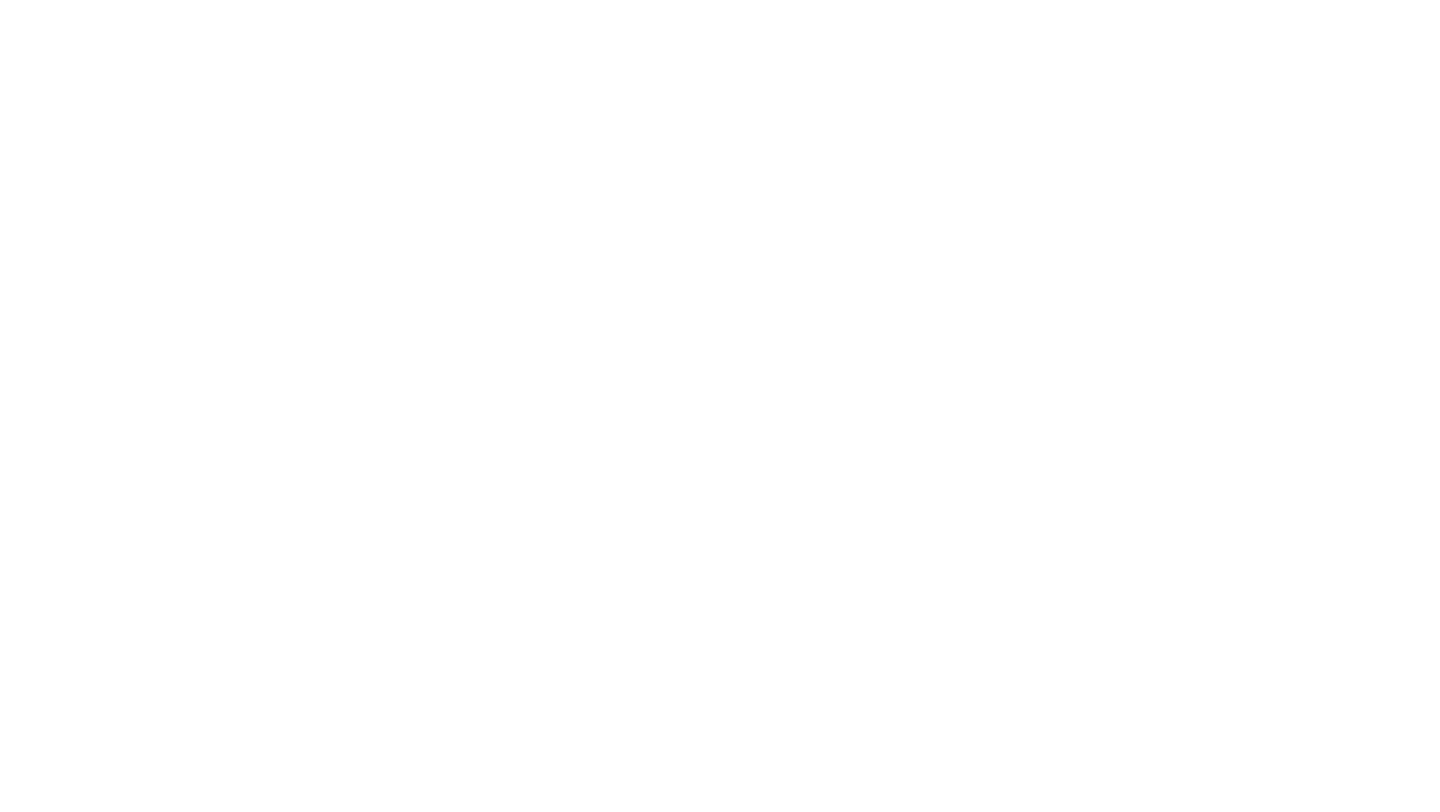 scroll, scrollTop: 0, scrollLeft: 0, axis: both 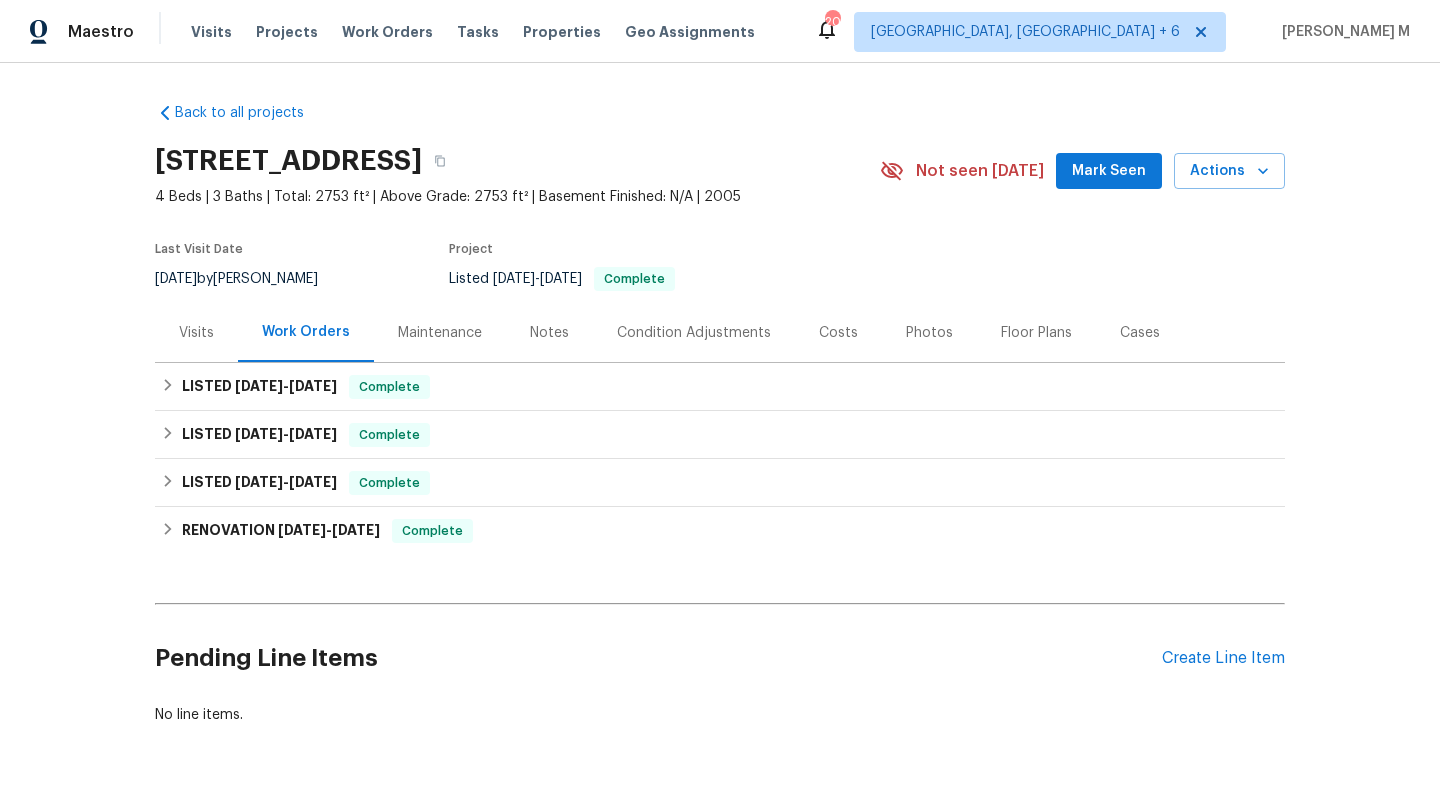 click on "Cases" at bounding box center [1140, 332] 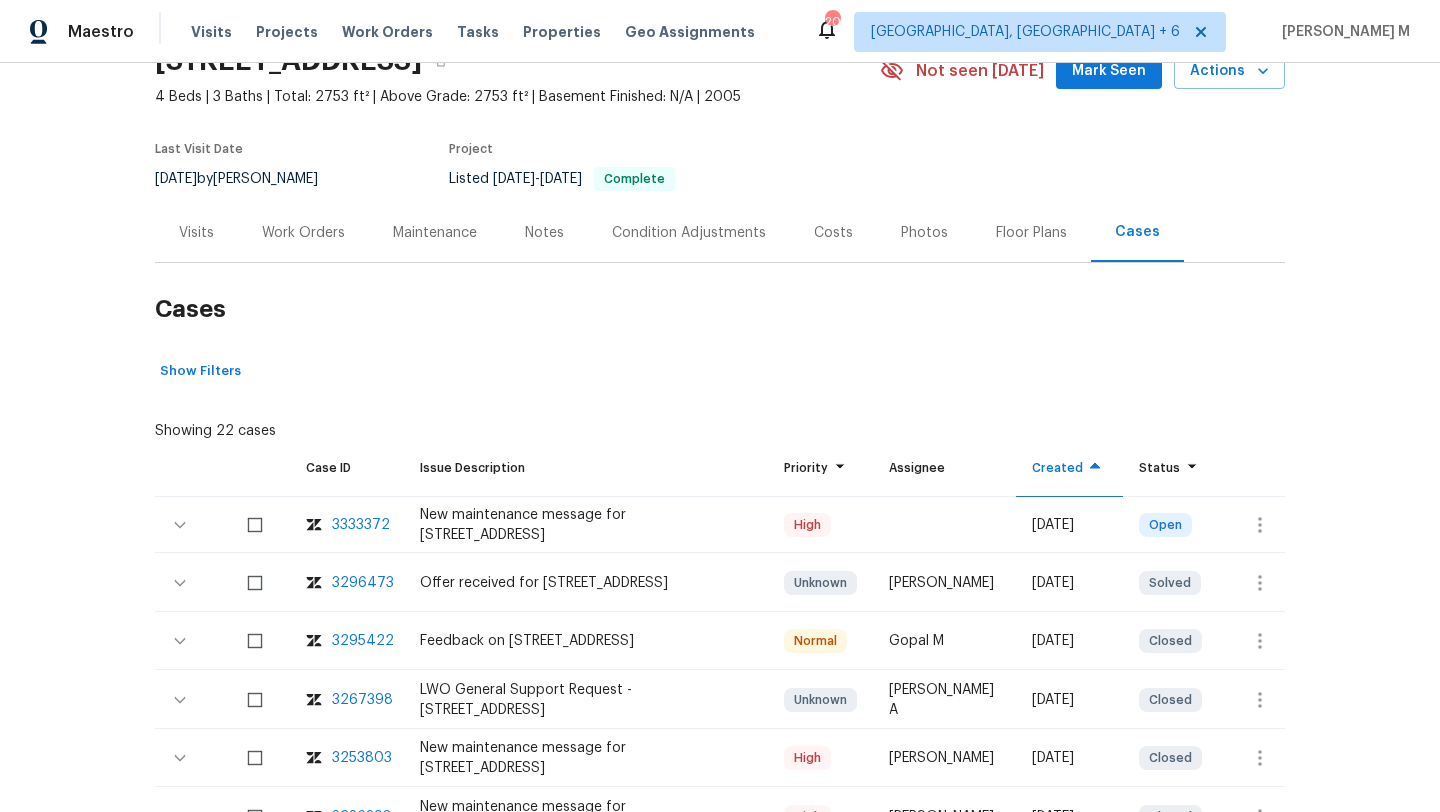 scroll, scrollTop: 109, scrollLeft: 0, axis: vertical 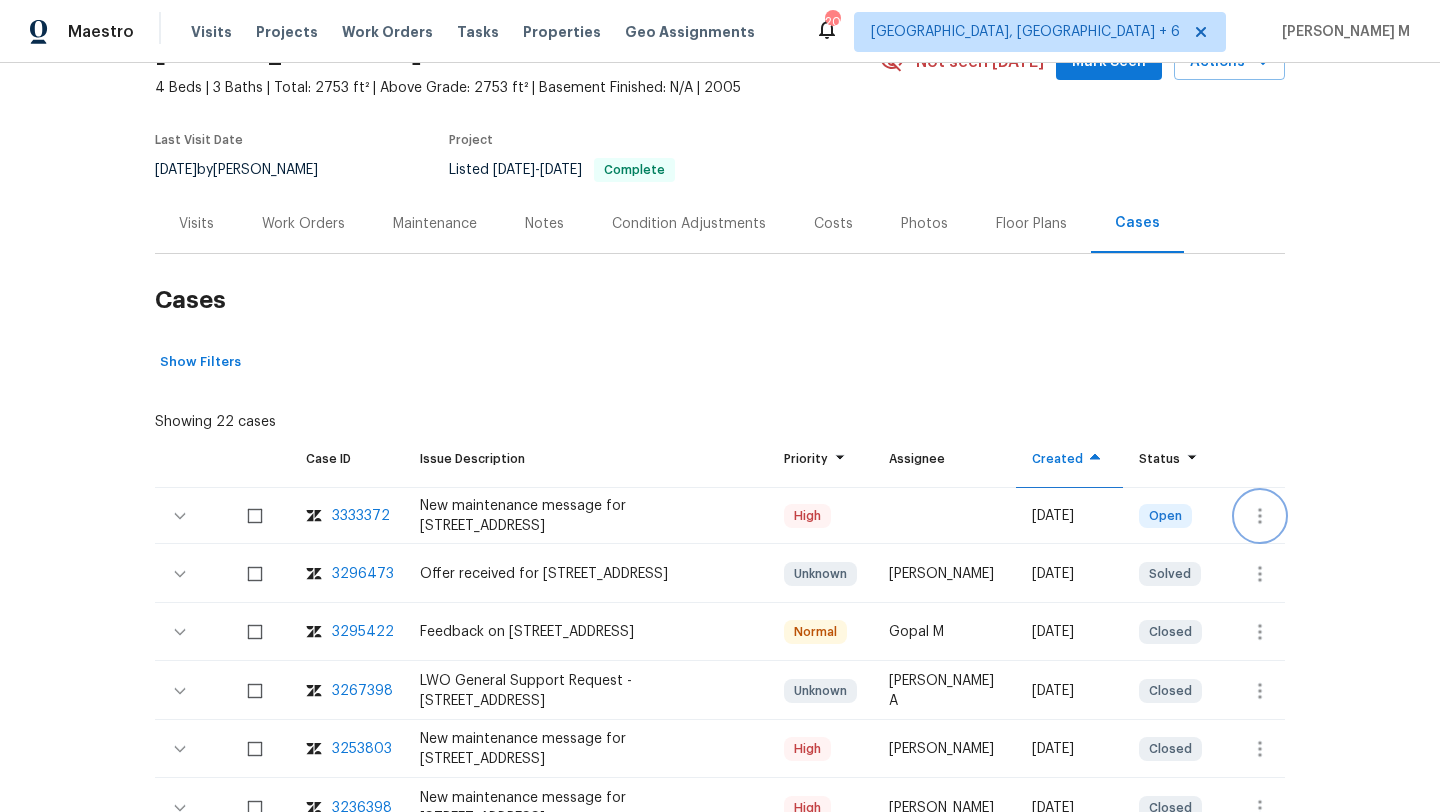 click 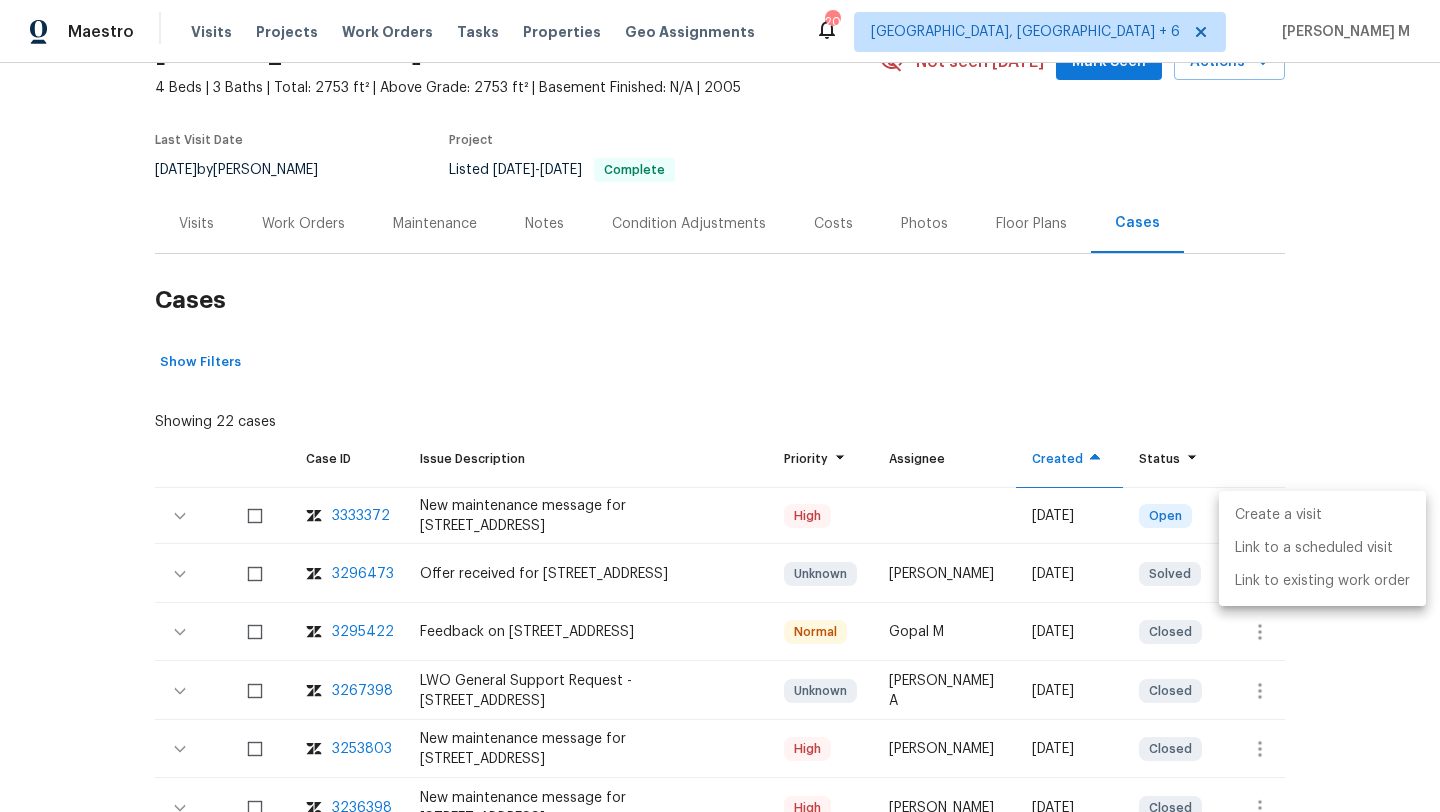 click on "Create a visit" at bounding box center (1322, 515) 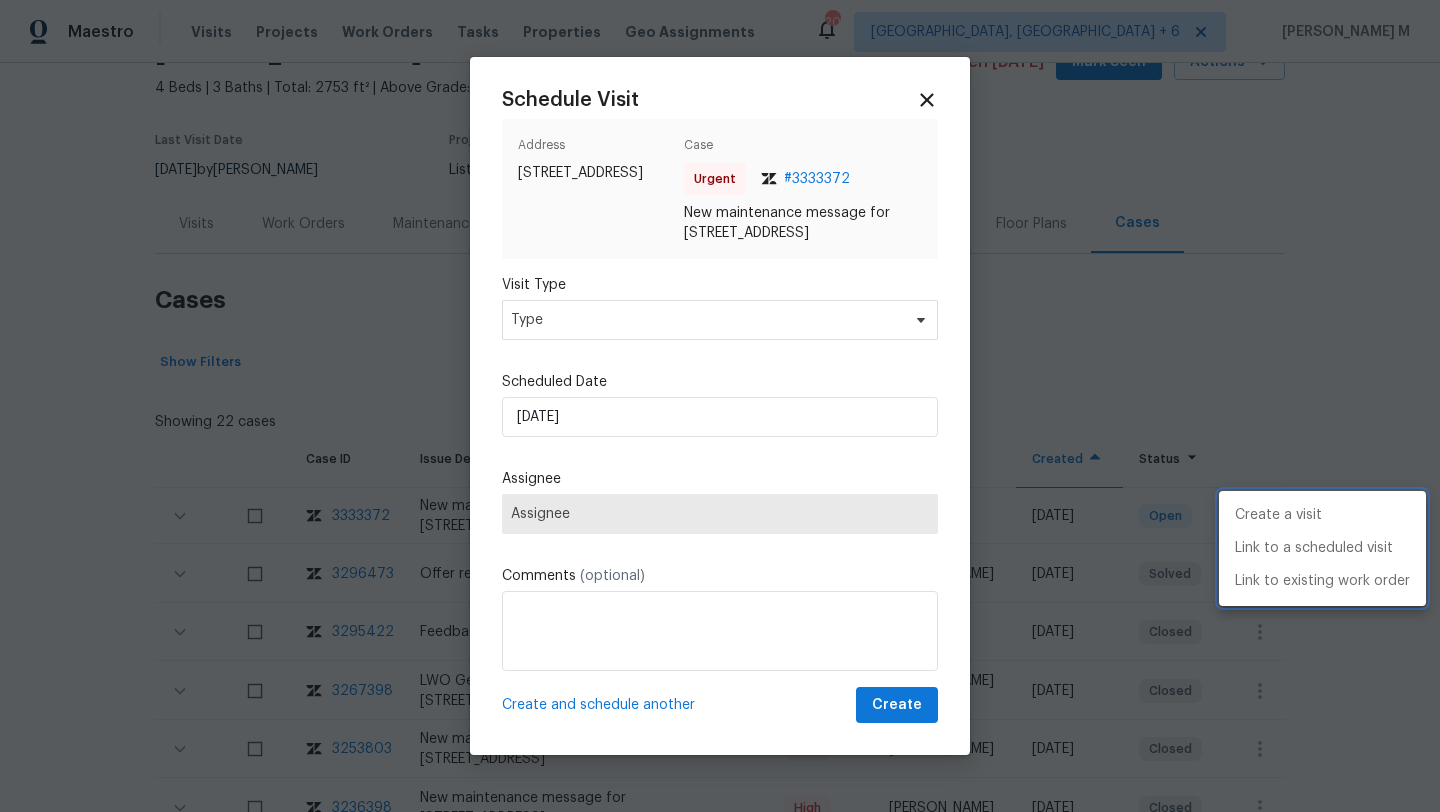 click at bounding box center [720, 406] 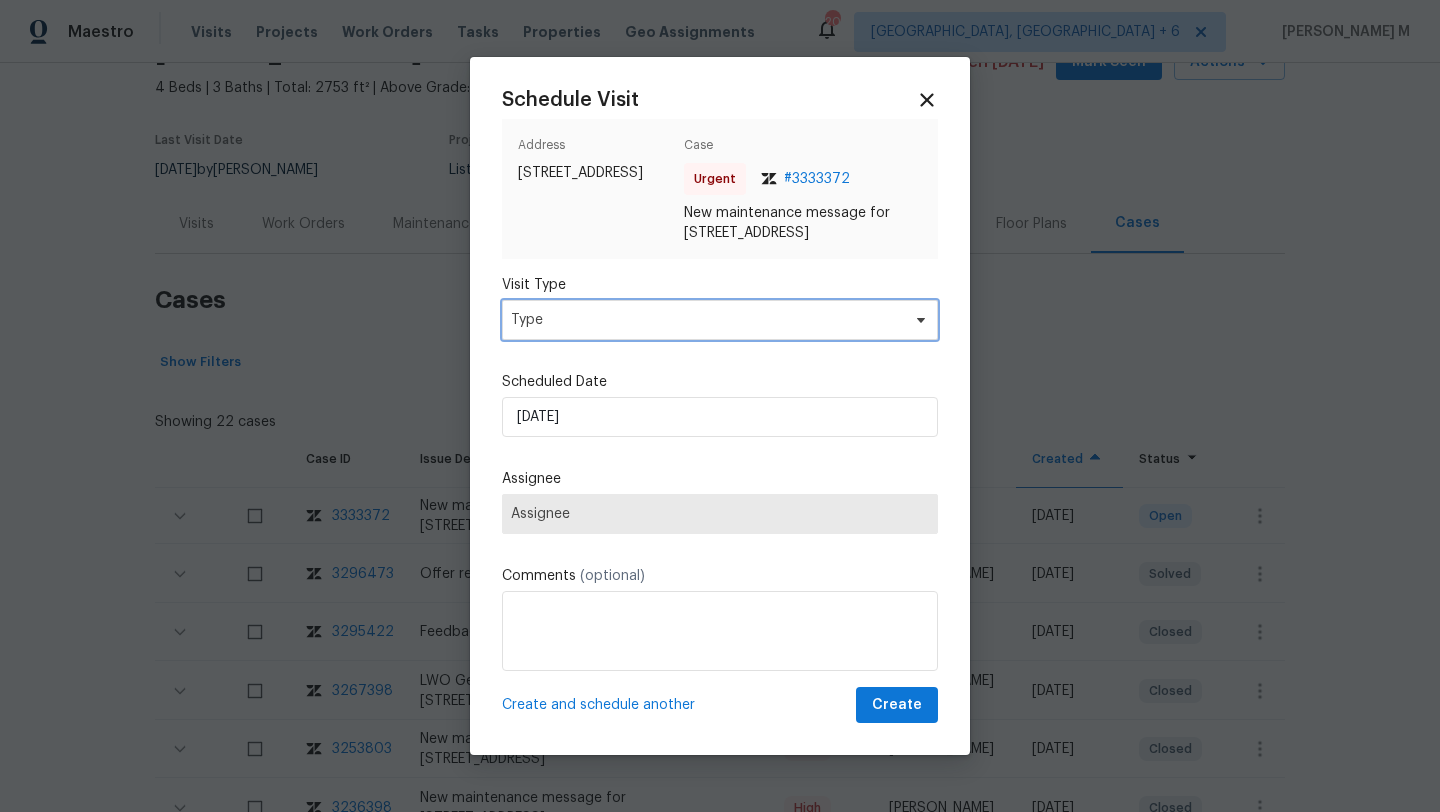 click on "Type" at bounding box center (720, 320) 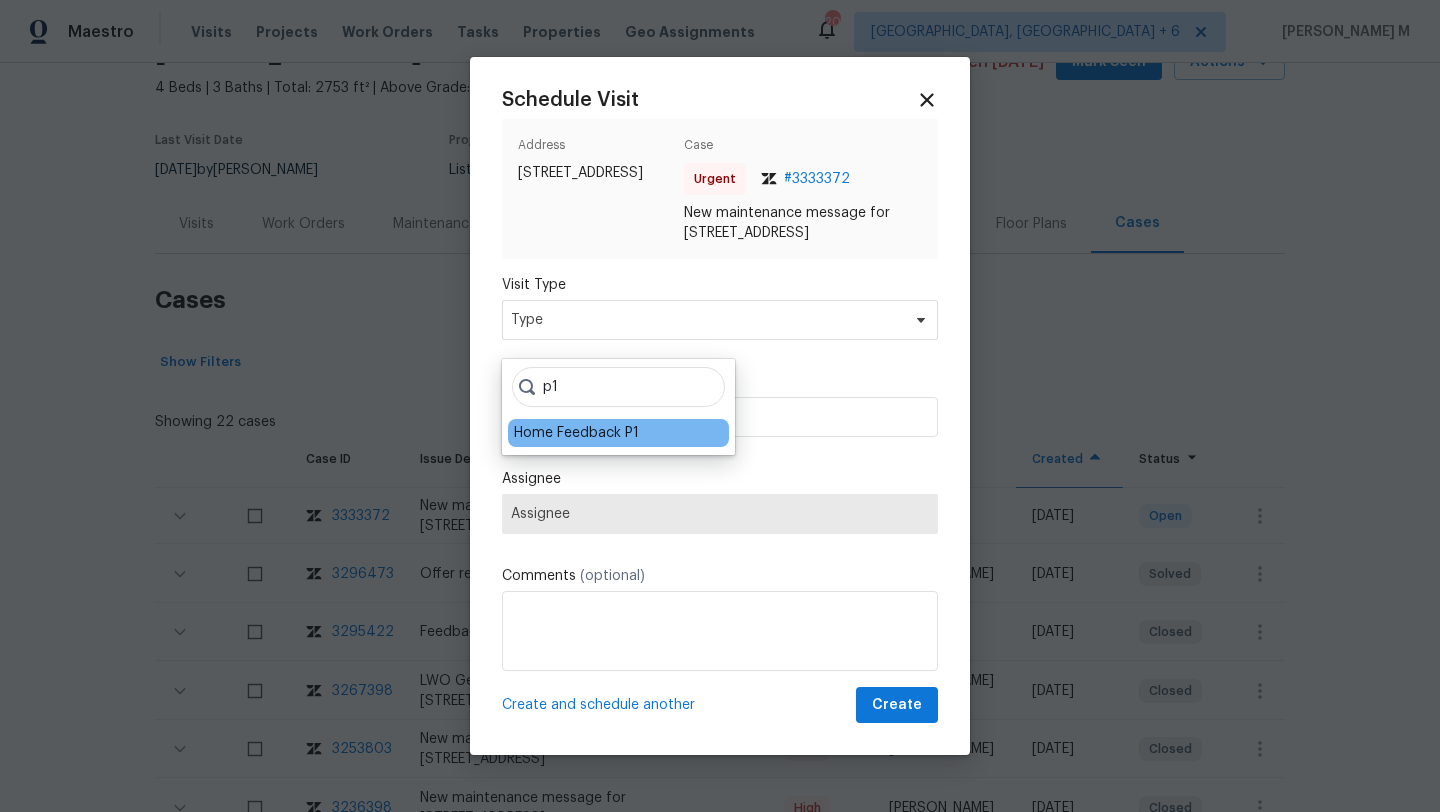 type on "p1" 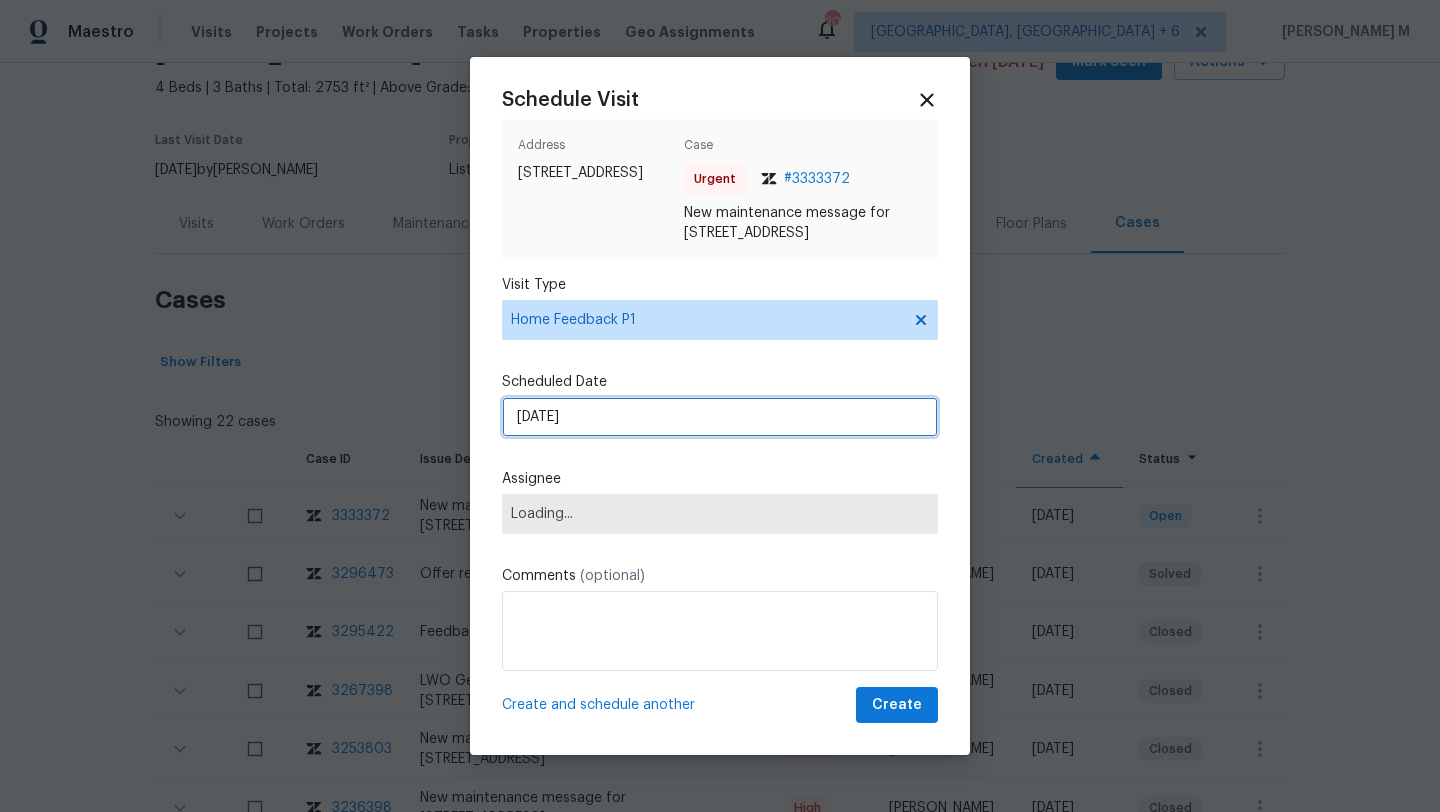 click on "15/07/2025" at bounding box center [720, 417] 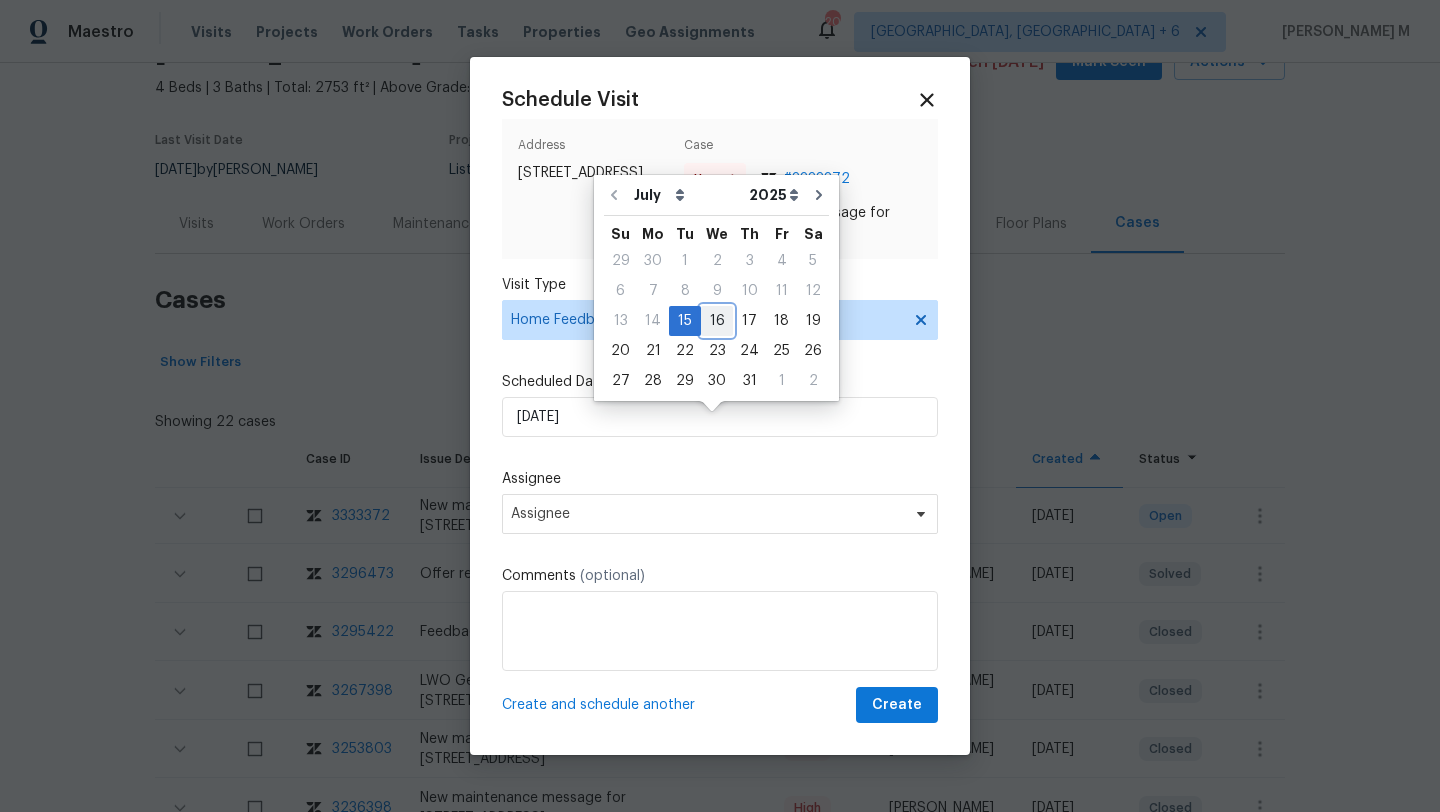 click on "16" at bounding box center (717, 321) 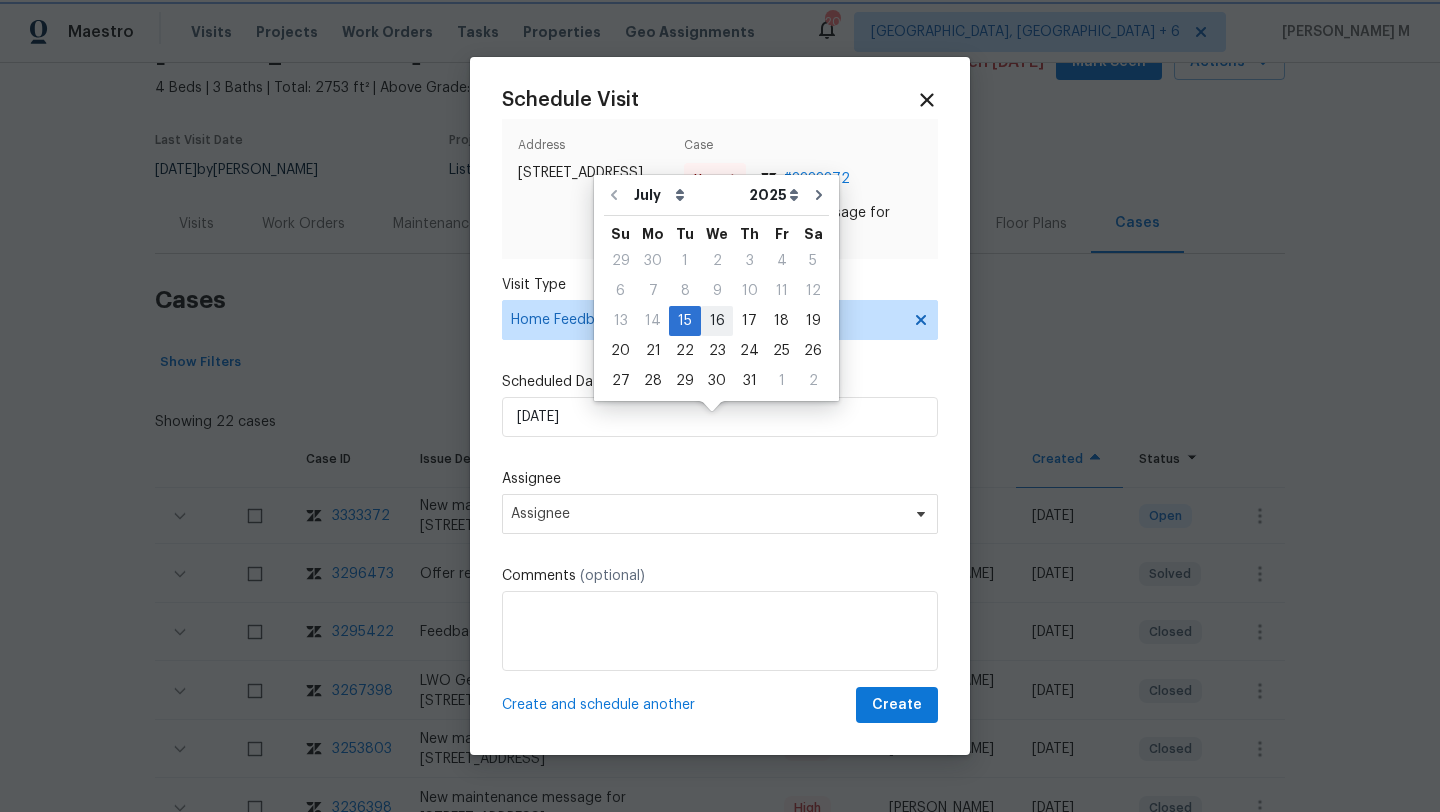 type on "16/07/2025" 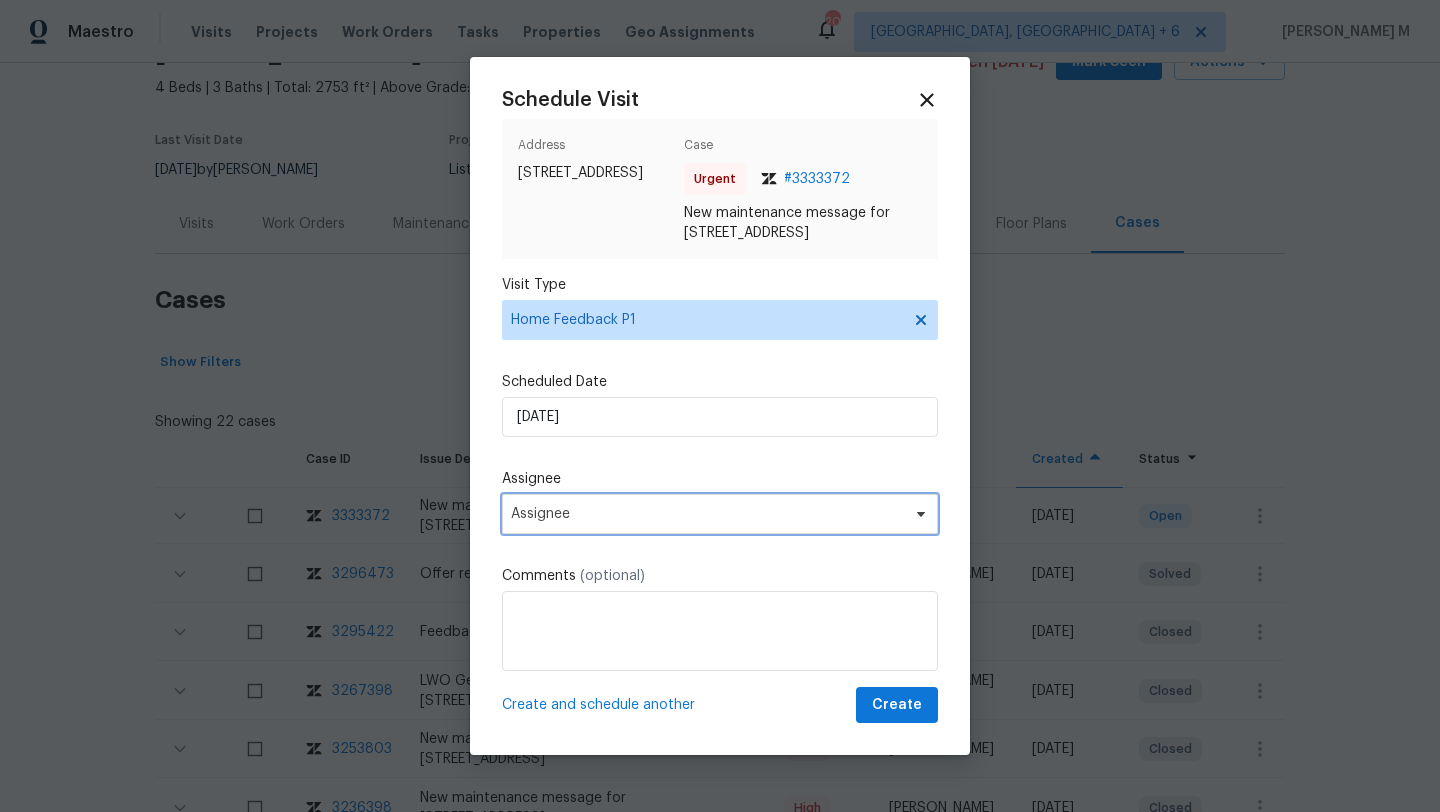 click on "Assignee" at bounding box center (720, 514) 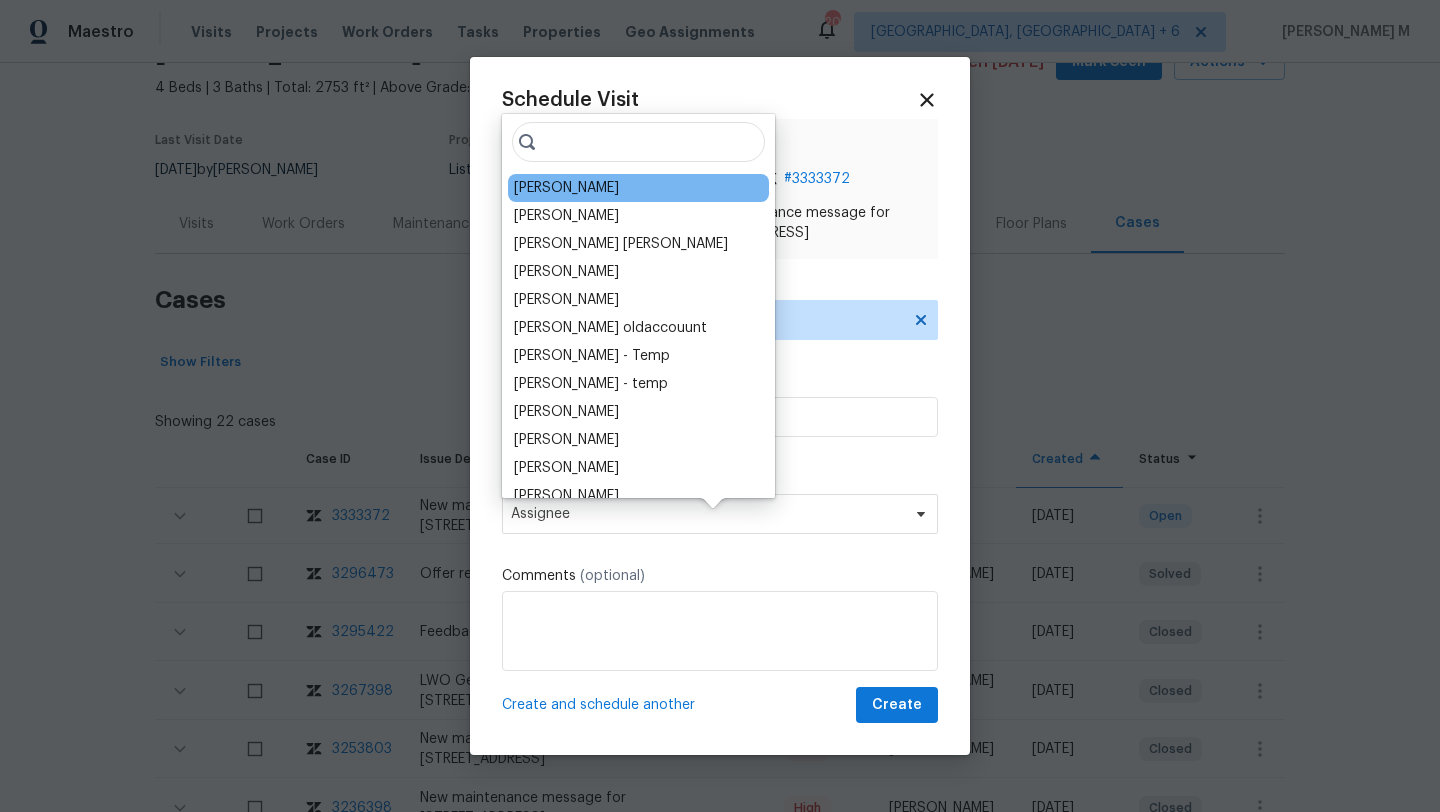 click on "[PERSON_NAME]" at bounding box center (566, 188) 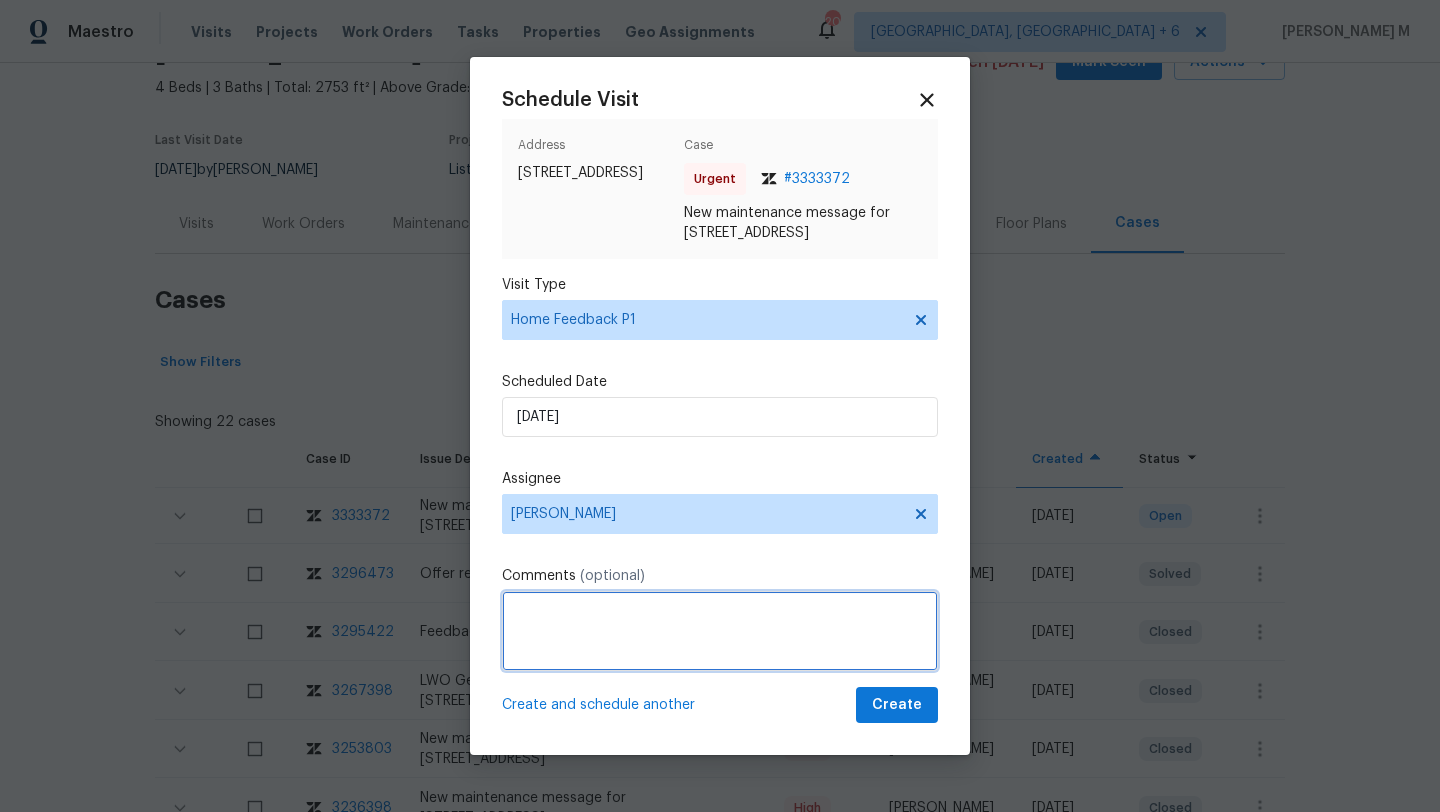 click at bounding box center [720, 631] 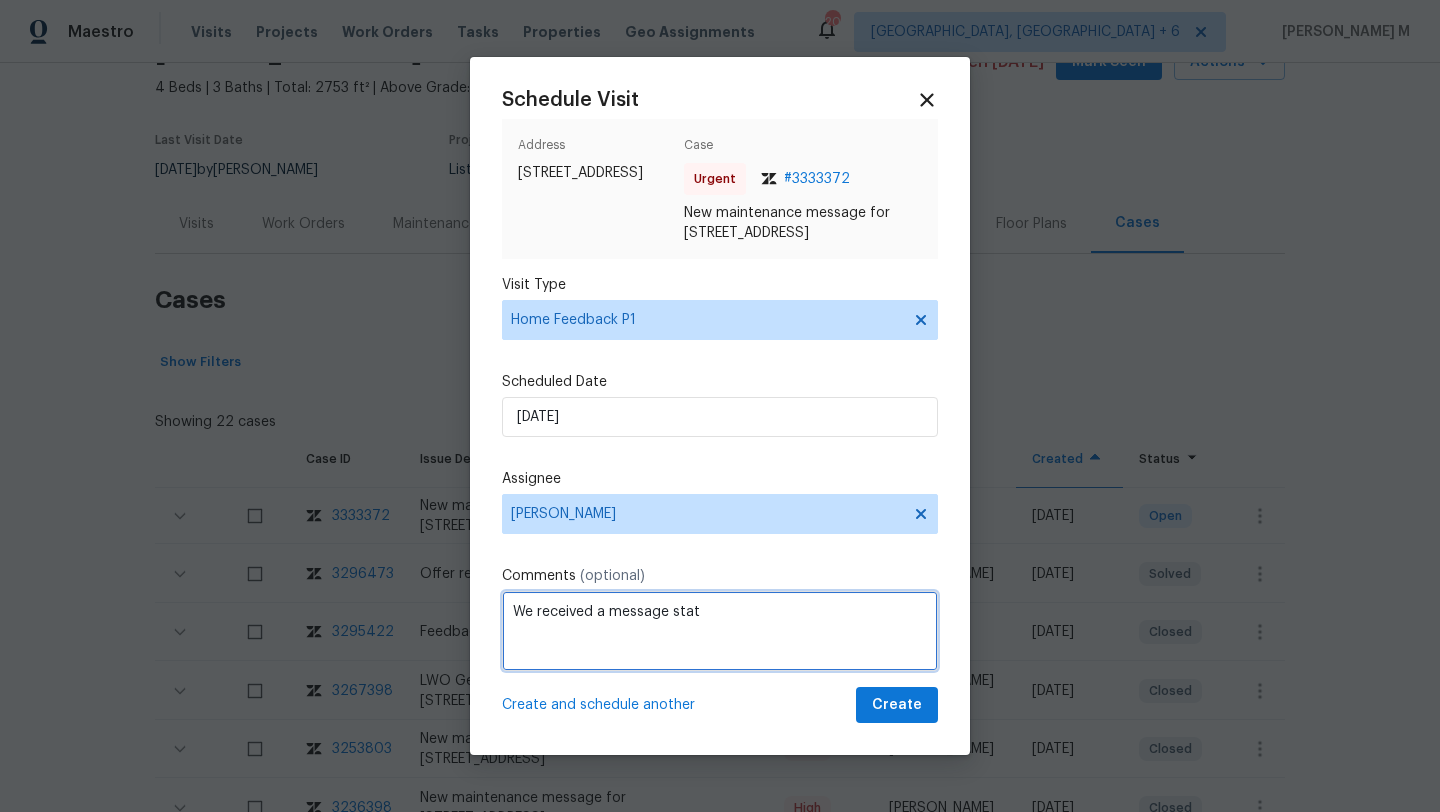 type on "We received a message stat" 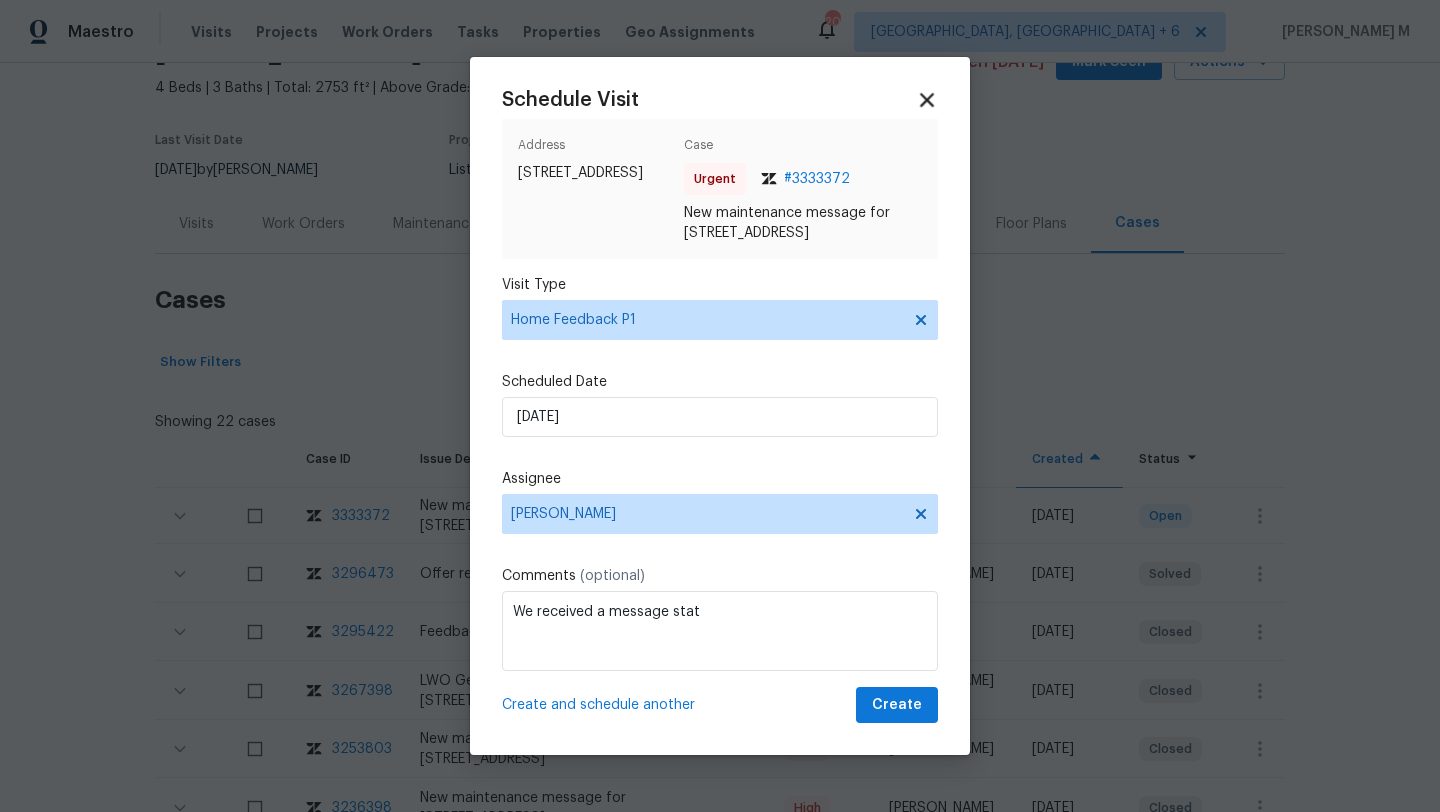 click 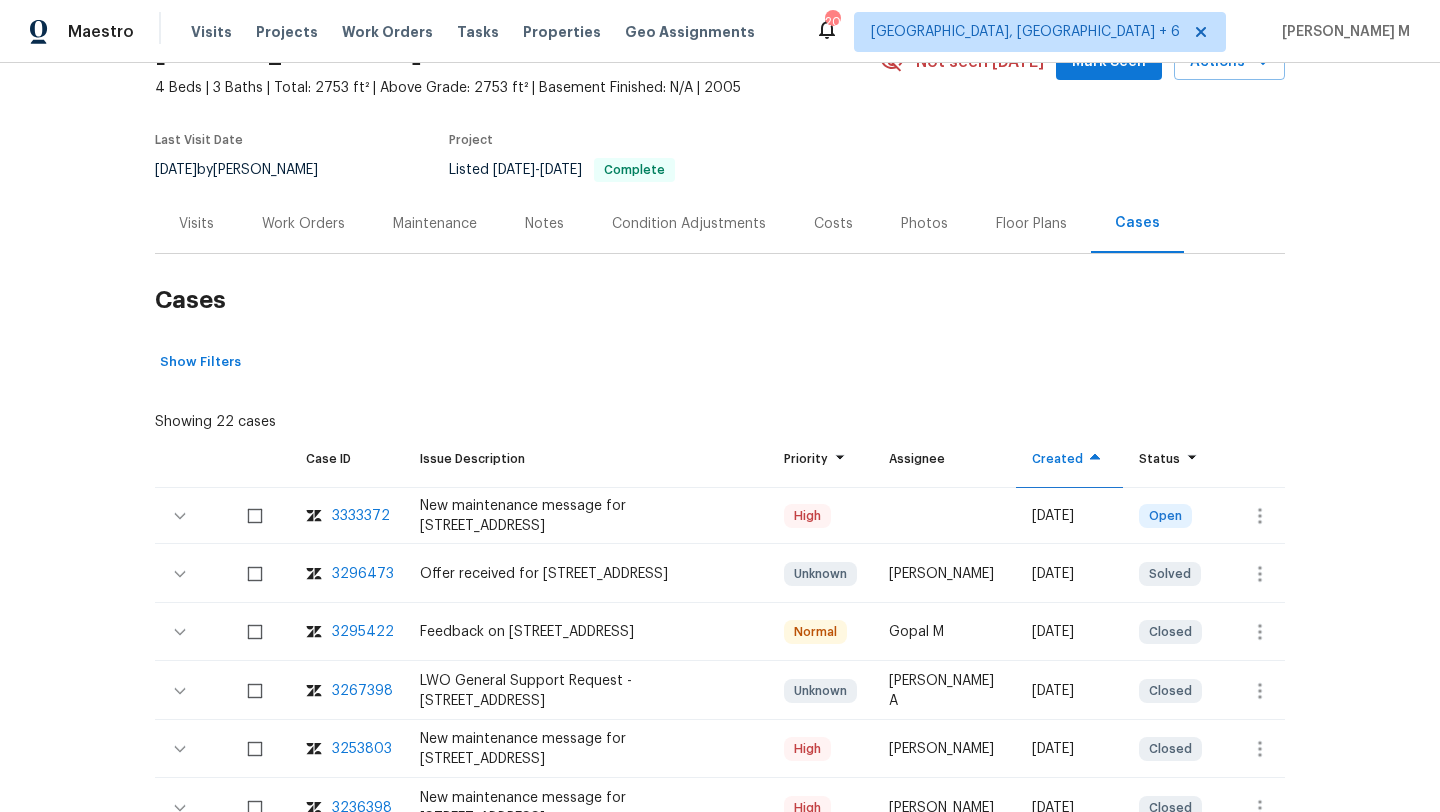 click on "Visits" at bounding box center (196, 223) 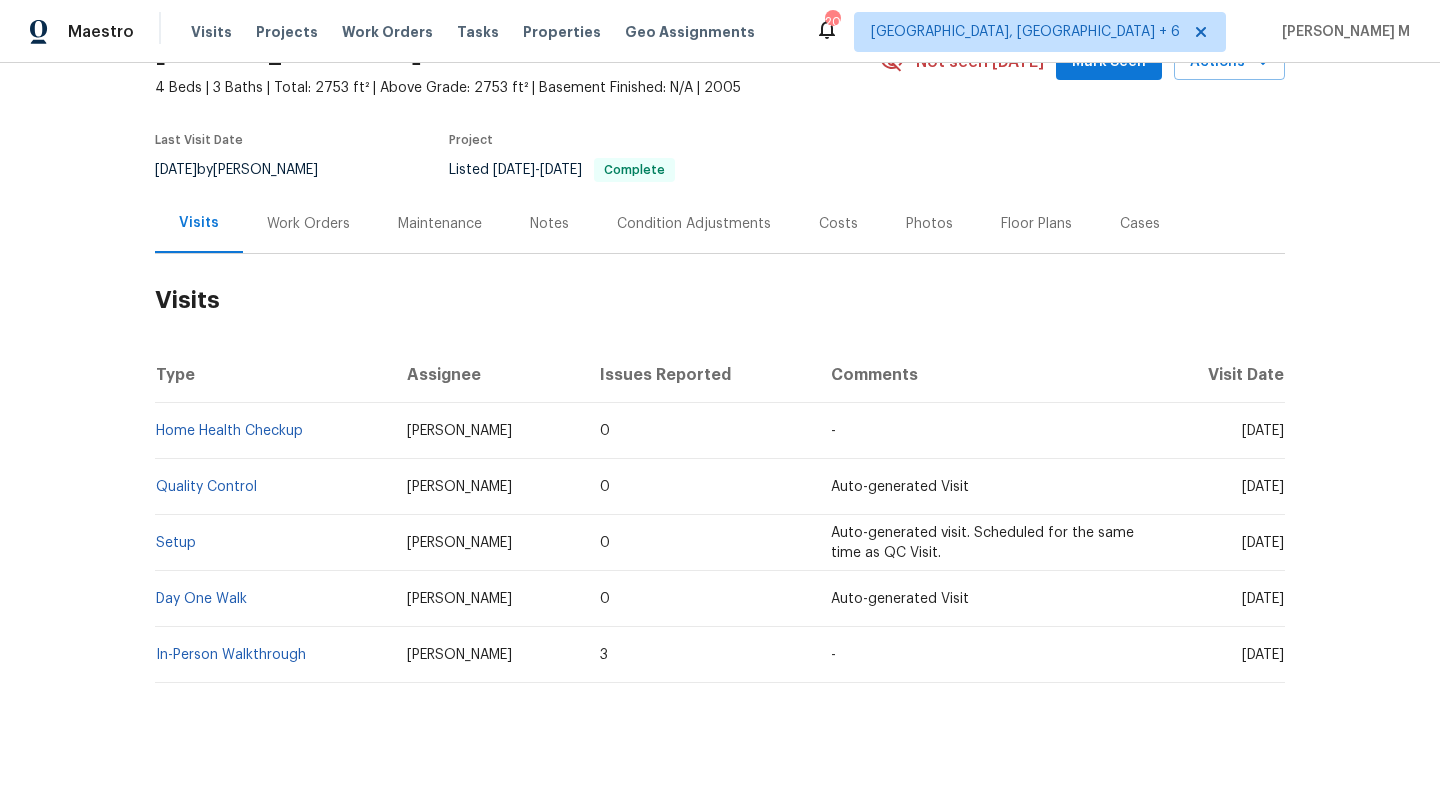 drag, startPoint x: 1200, startPoint y: 431, endPoint x: 1242, endPoint y: 430, distance: 42.0119 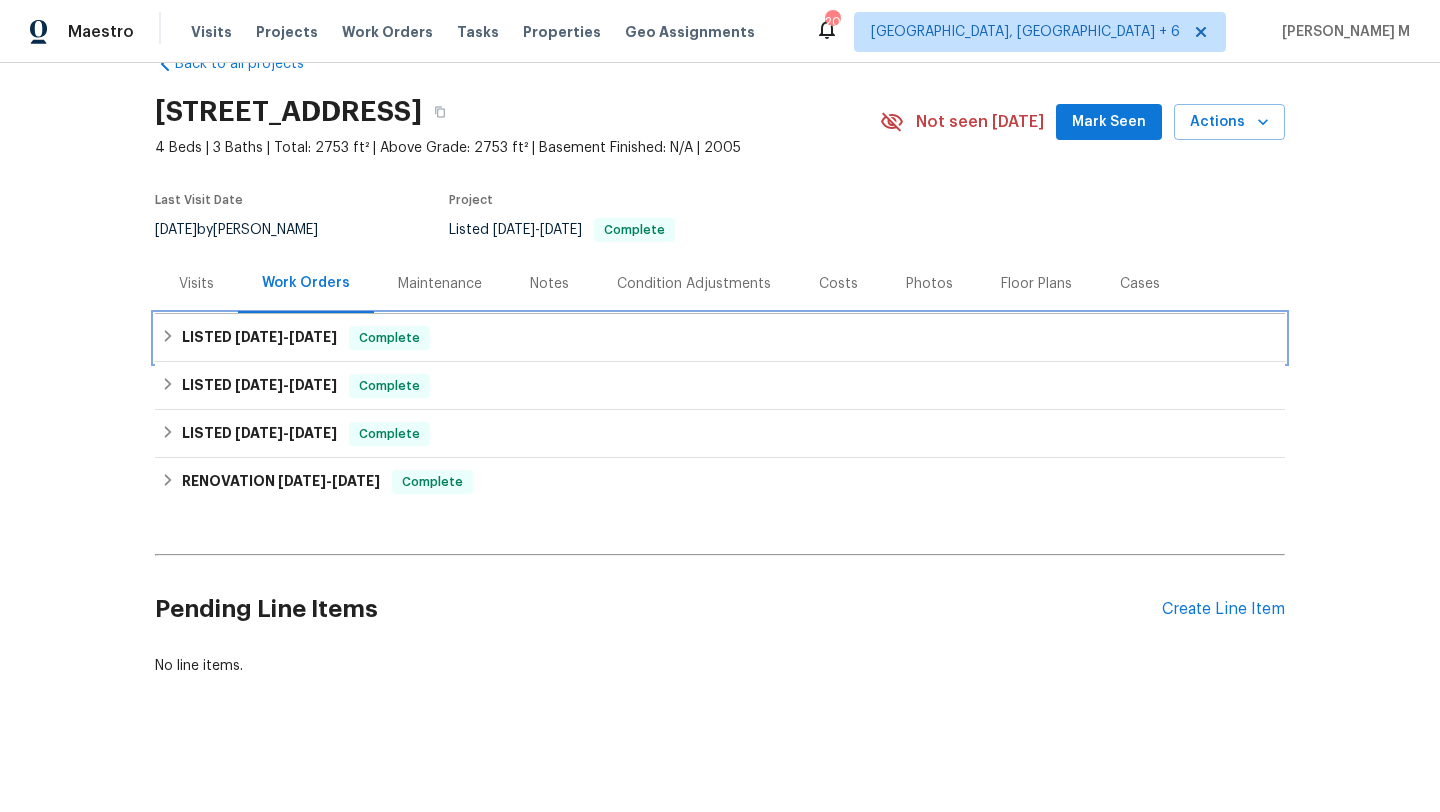 click on "5/29/25  -  6/20/25" at bounding box center (286, 337) 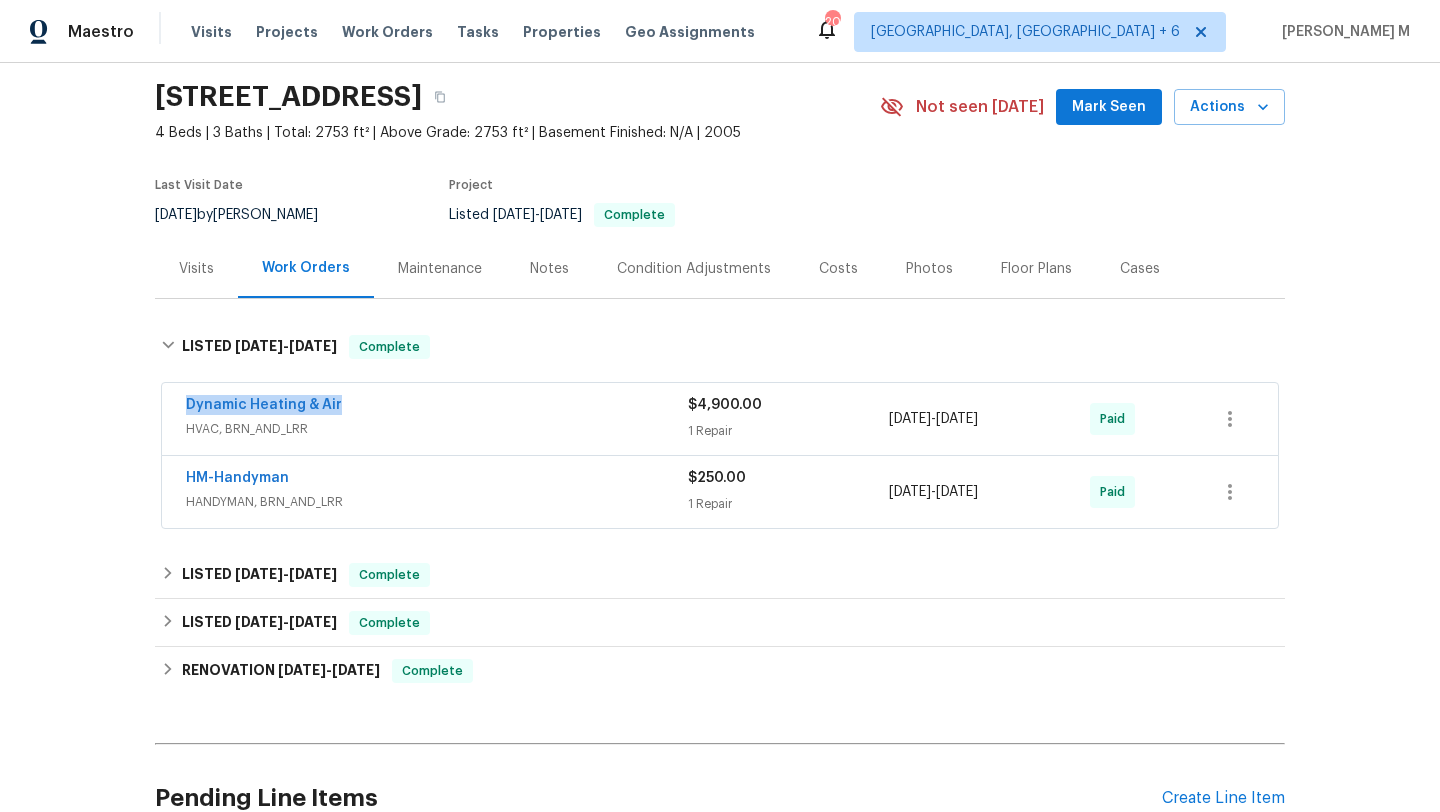 drag, startPoint x: 168, startPoint y: 406, endPoint x: 386, endPoint y: 406, distance: 218 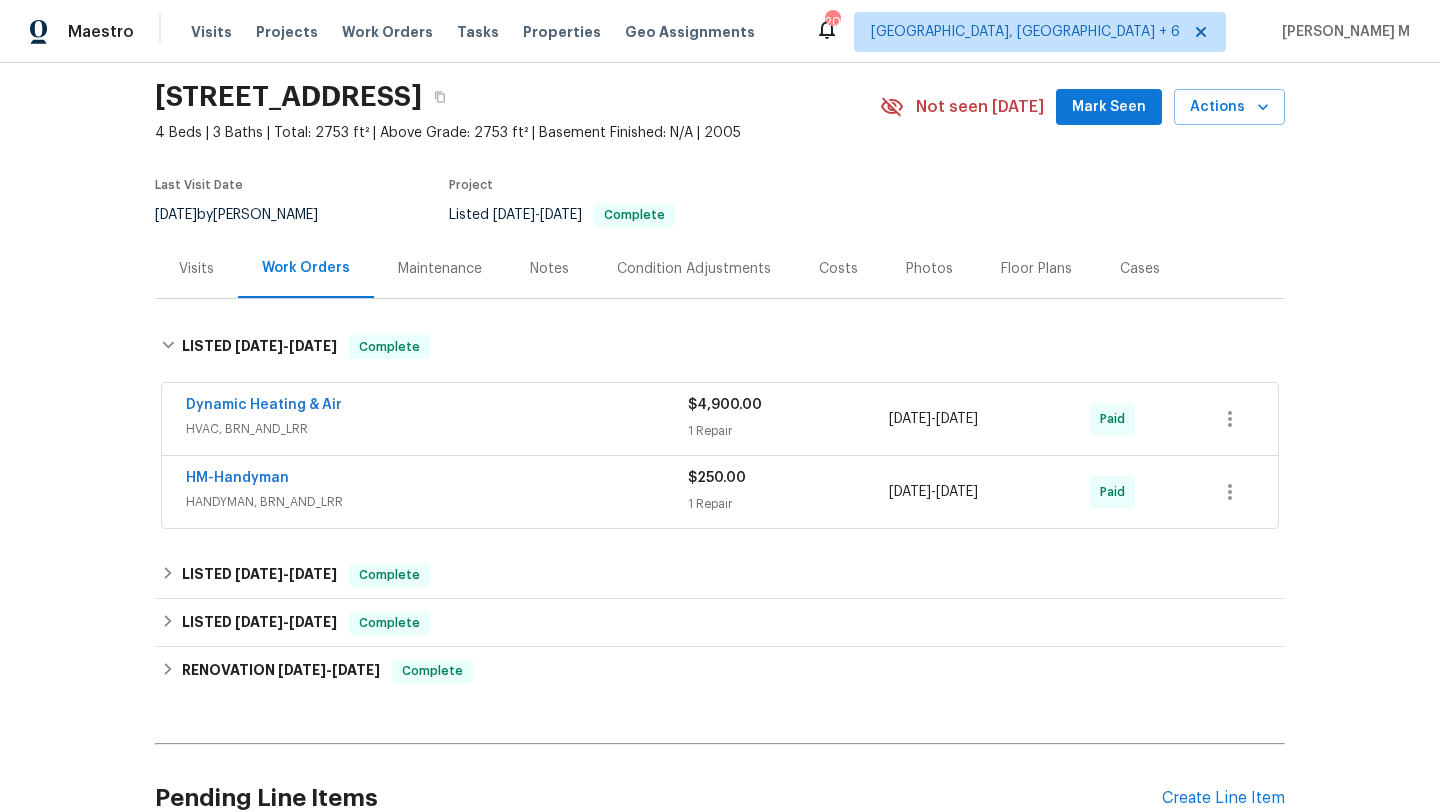 click on "$4,900.00" at bounding box center (788, 405) 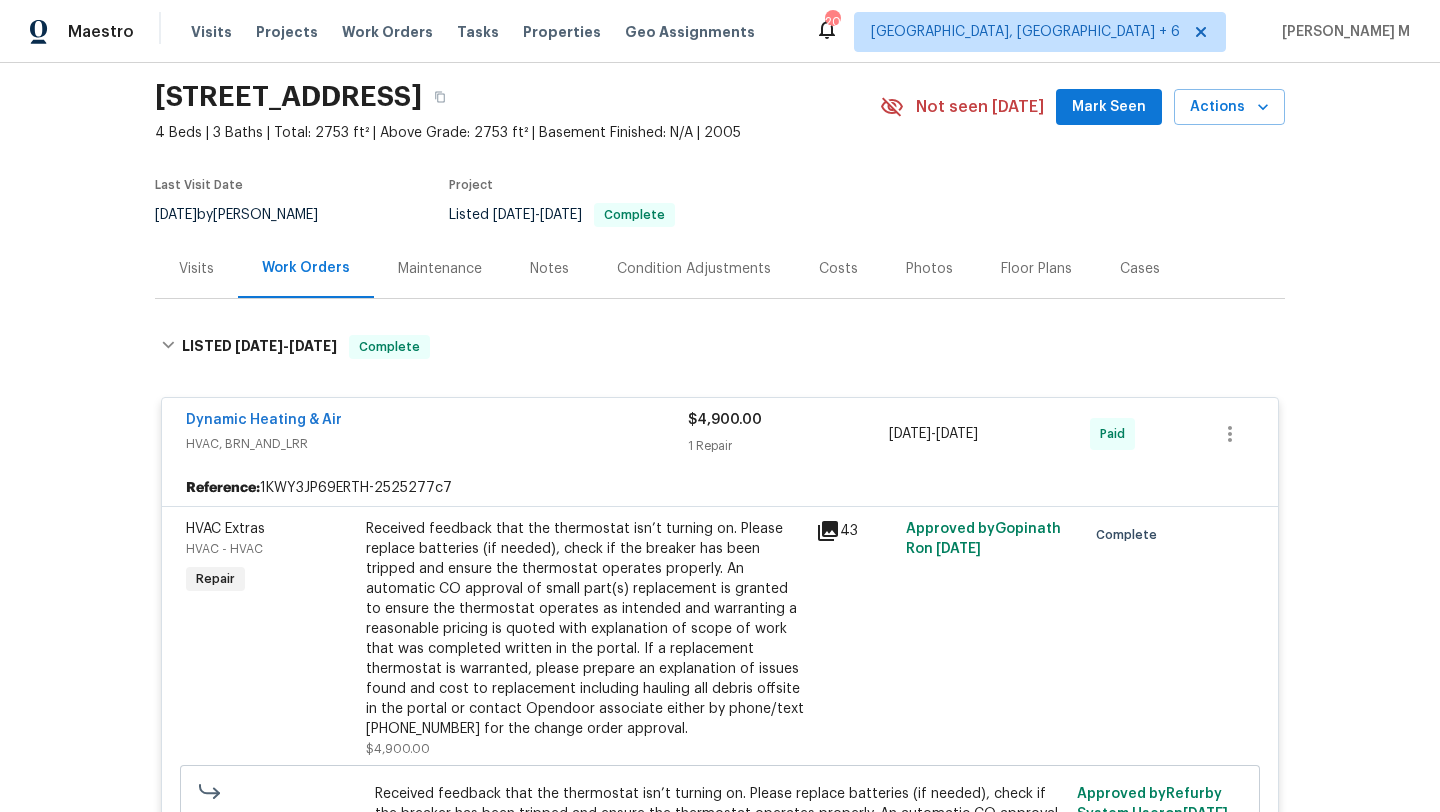 scroll, scrollTop: 795, scrollLeft: 0, axis: vertical 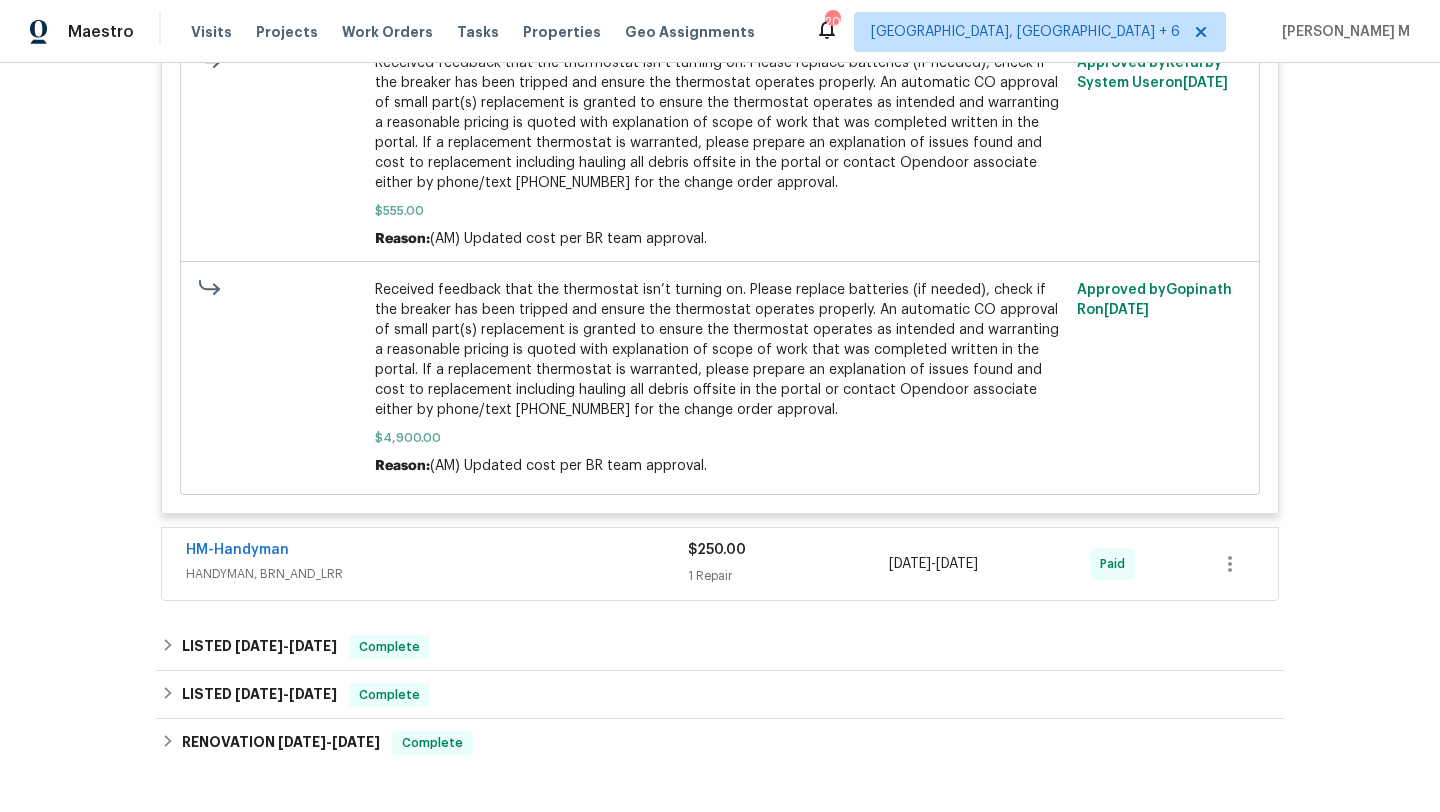 click on "$250.00 1 Repair" at bounding box center [788, 564] 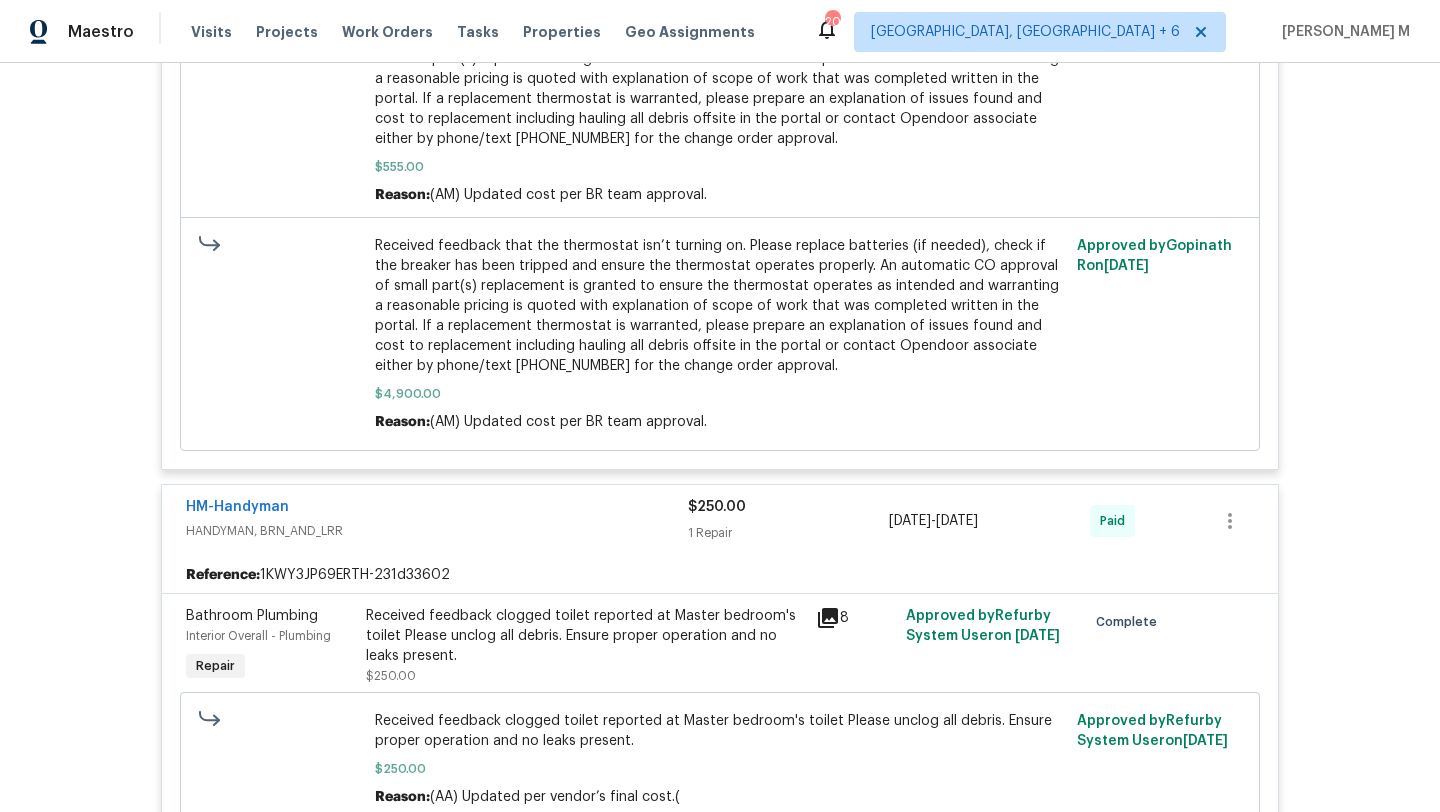 scroll, scrollTop: 843, scrollLeft: 0, axis: vertical 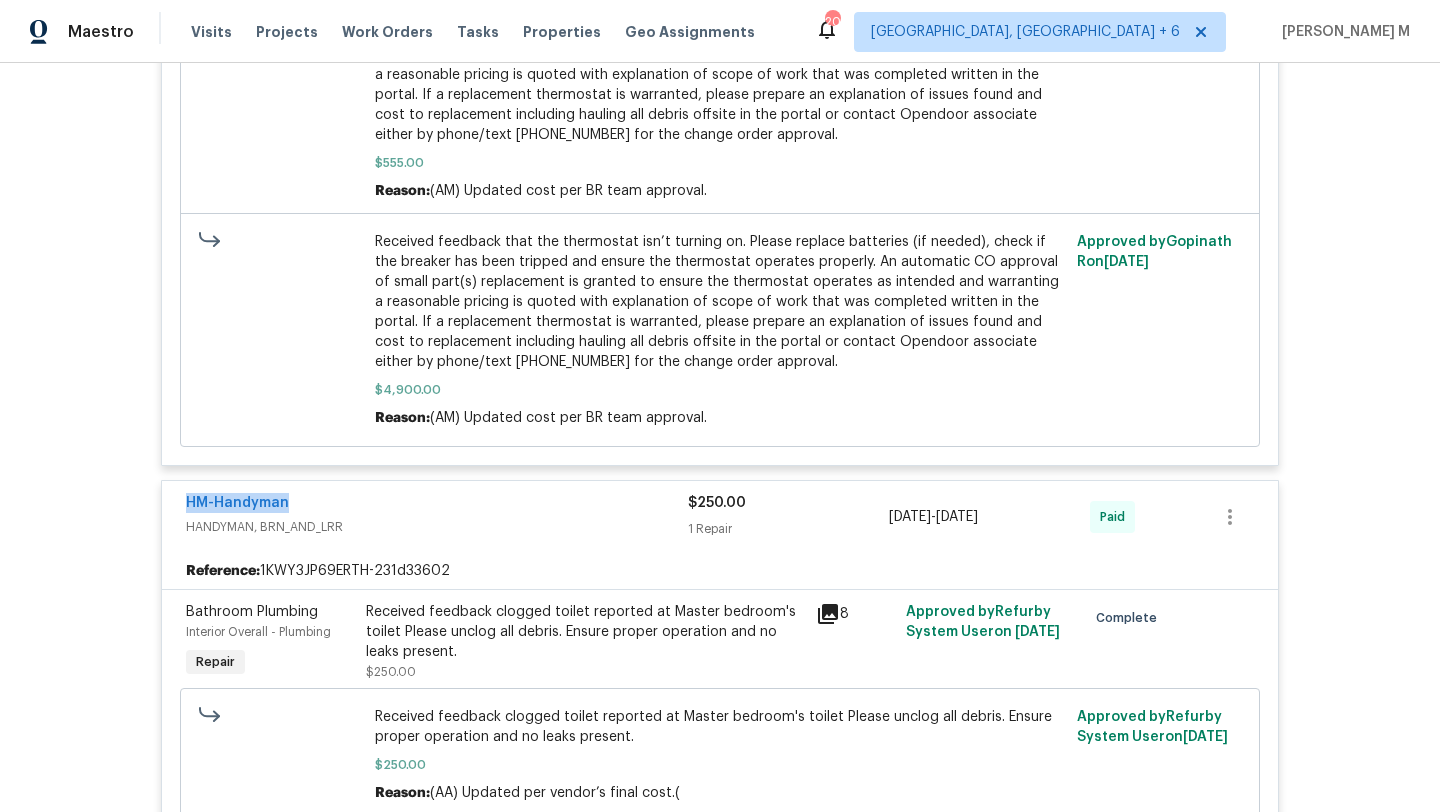 drag, startPoint x: 195, startPoint y: 501, endPoint x: 344, endPoint y: 500, distance: 149.00336 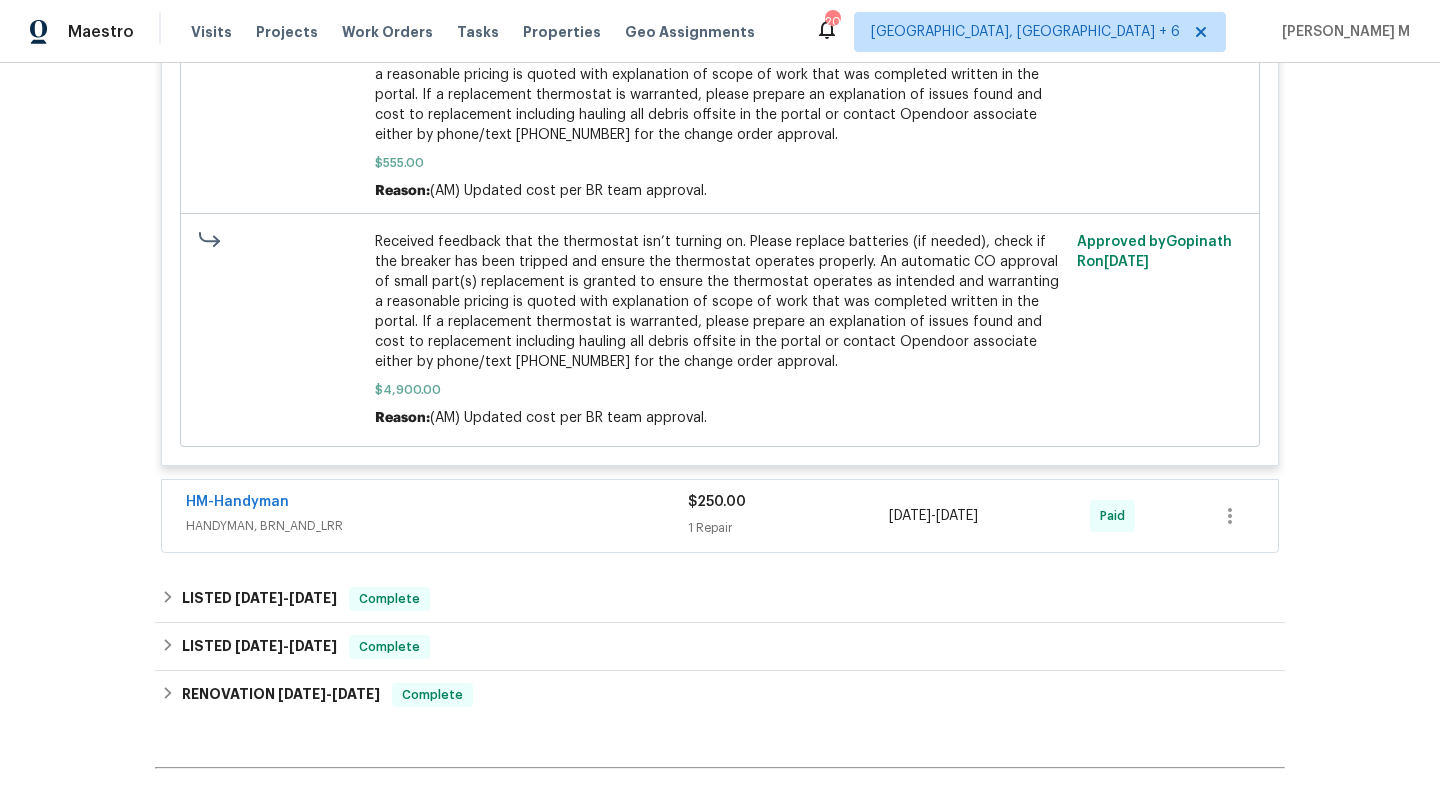 click on "$250.00" at bounding box center (788, 502) 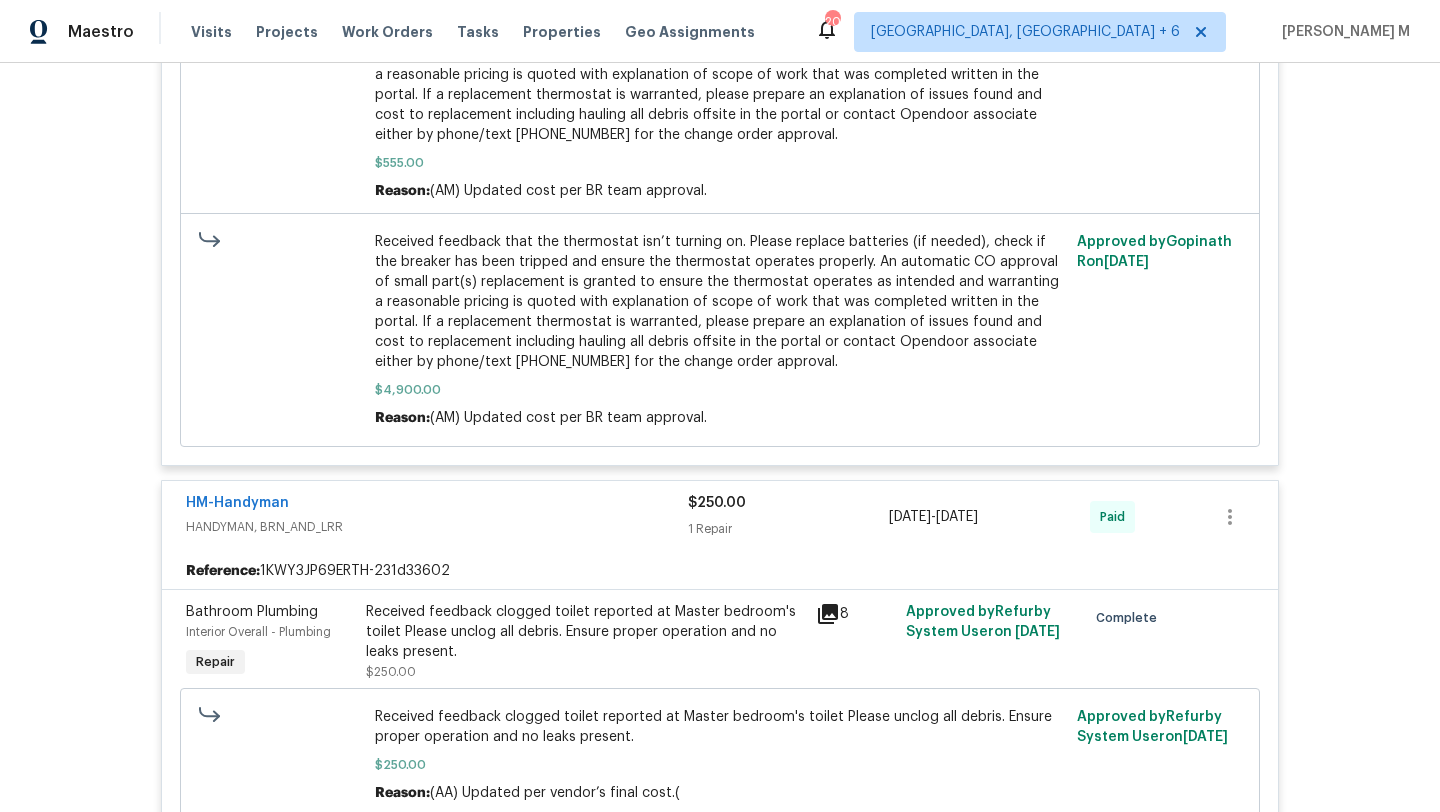 drag, startPoint x: 881, startPoint y: 522, endPoint x: 1026, endPoint y: 521, distance: 145.00345 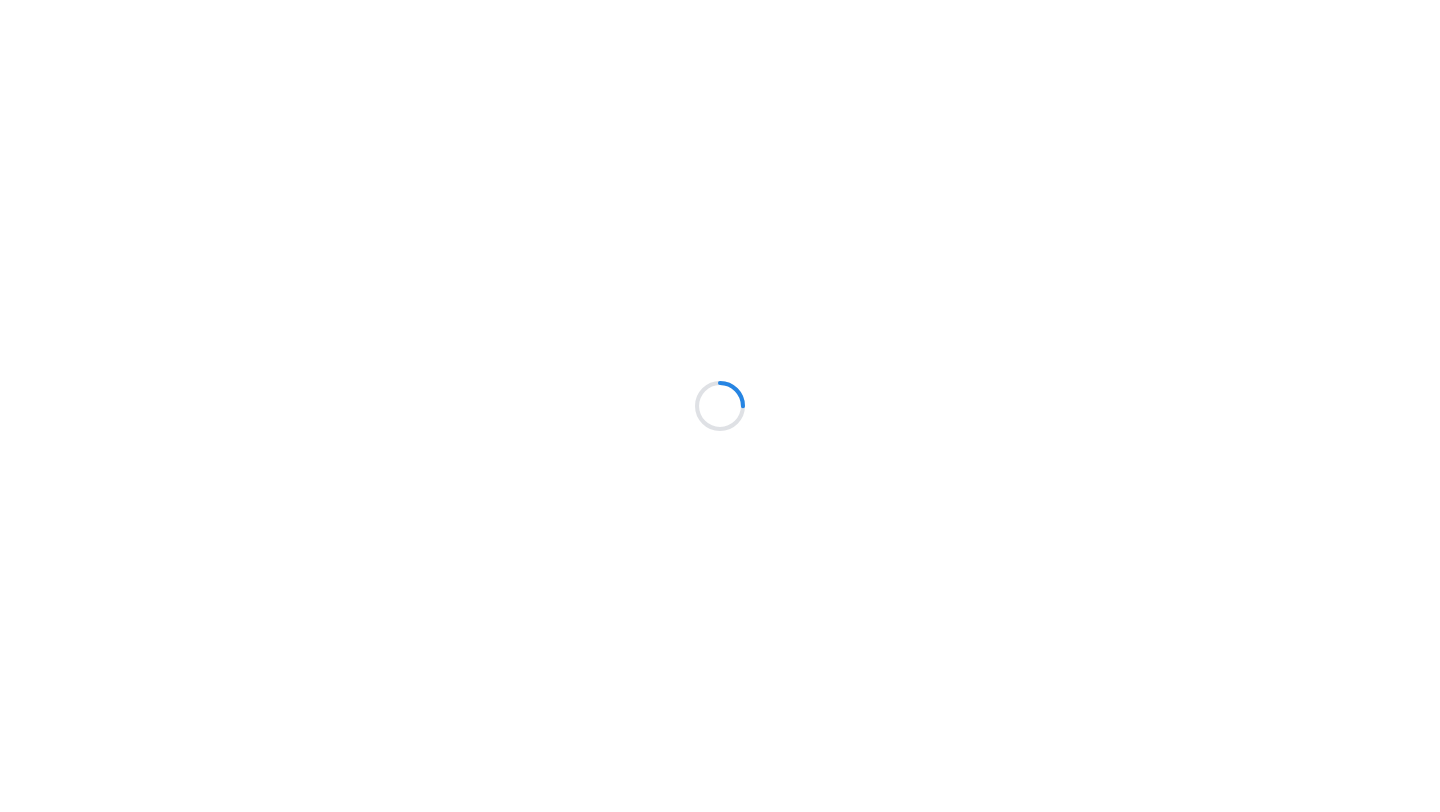 scroll, scrollTop: 0, scrollLeft: 0, axis: both 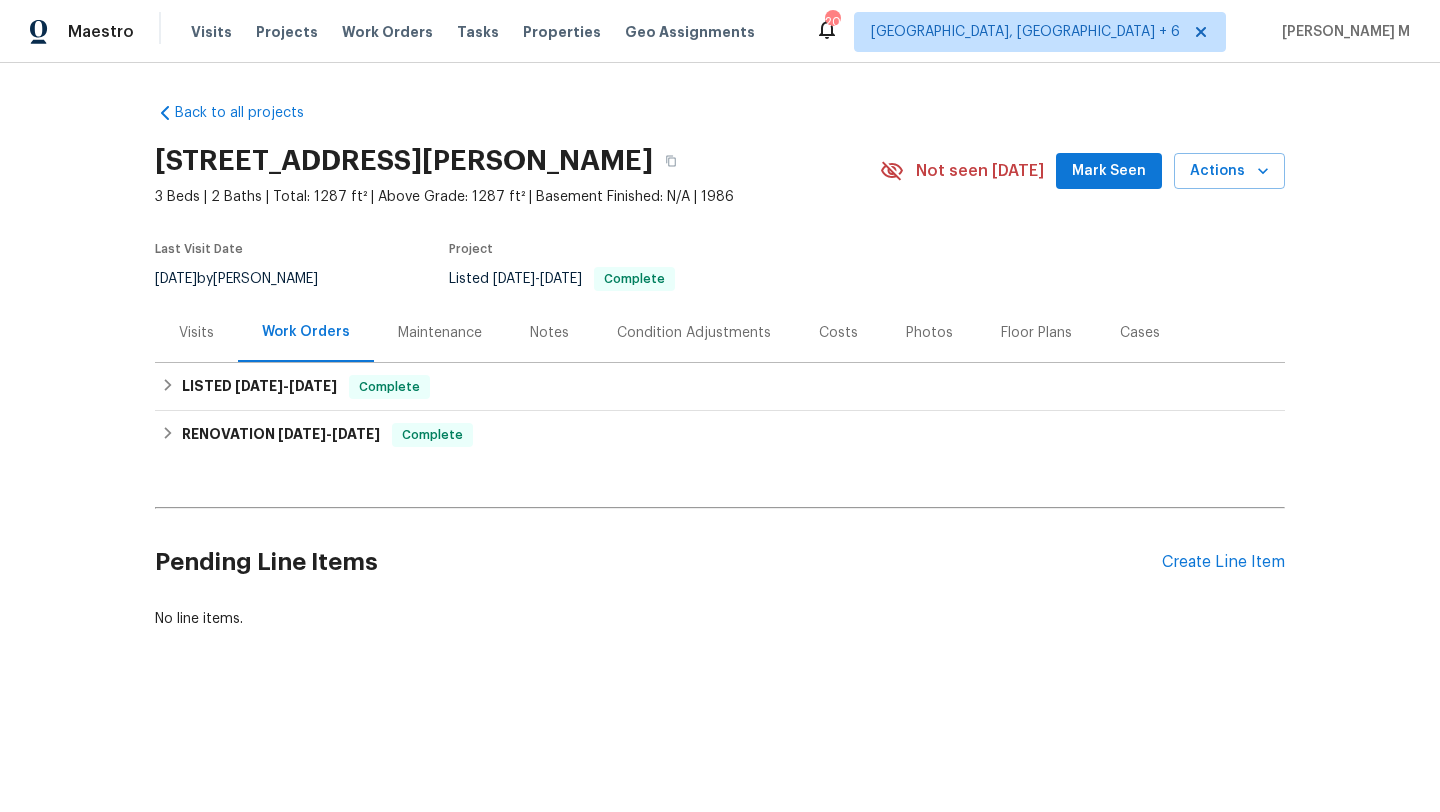 click on "Back to all projects 1350 Bailey Ave, Deltona, FL 32725 3 Beds | 2 Baths | Total: 1287 ft² | Above Grade: 1287 ft² | Basement Finished: N/A | 1986 Not seen today Mark Seen Actions Last Visit Date 4/10/2025  by  Carl Biederman   Project Listed   1/24/2025  -  1/25/2025 Complete Visits Work Orders Maintenance Notes Condition Adjustments Costs Photos Floor Plans Cases LISTED   1/24/25  -  1/25/25 Complete VRX Photography PHOTOGRAPHY $120.00 1 Repair 1/24/2025  -  1/25/2025 Paid RENOVATION   1/14/25  -  1/28/25 Complete Florida Fresh Cleaning & Property Maintenance LANDSCAPING_MAINTENANCE $300.00 1 Repair 1/14/2025  -  1/28/2025 Complete InLine Construction GENERAL_CONTRACTOR, OD_SELECT $6,927.94 15 Repairs 1/13/2025  -  1/17/2025 Paid Pending Line Items Create Line Item No line items." at bounding box center (720, 366) 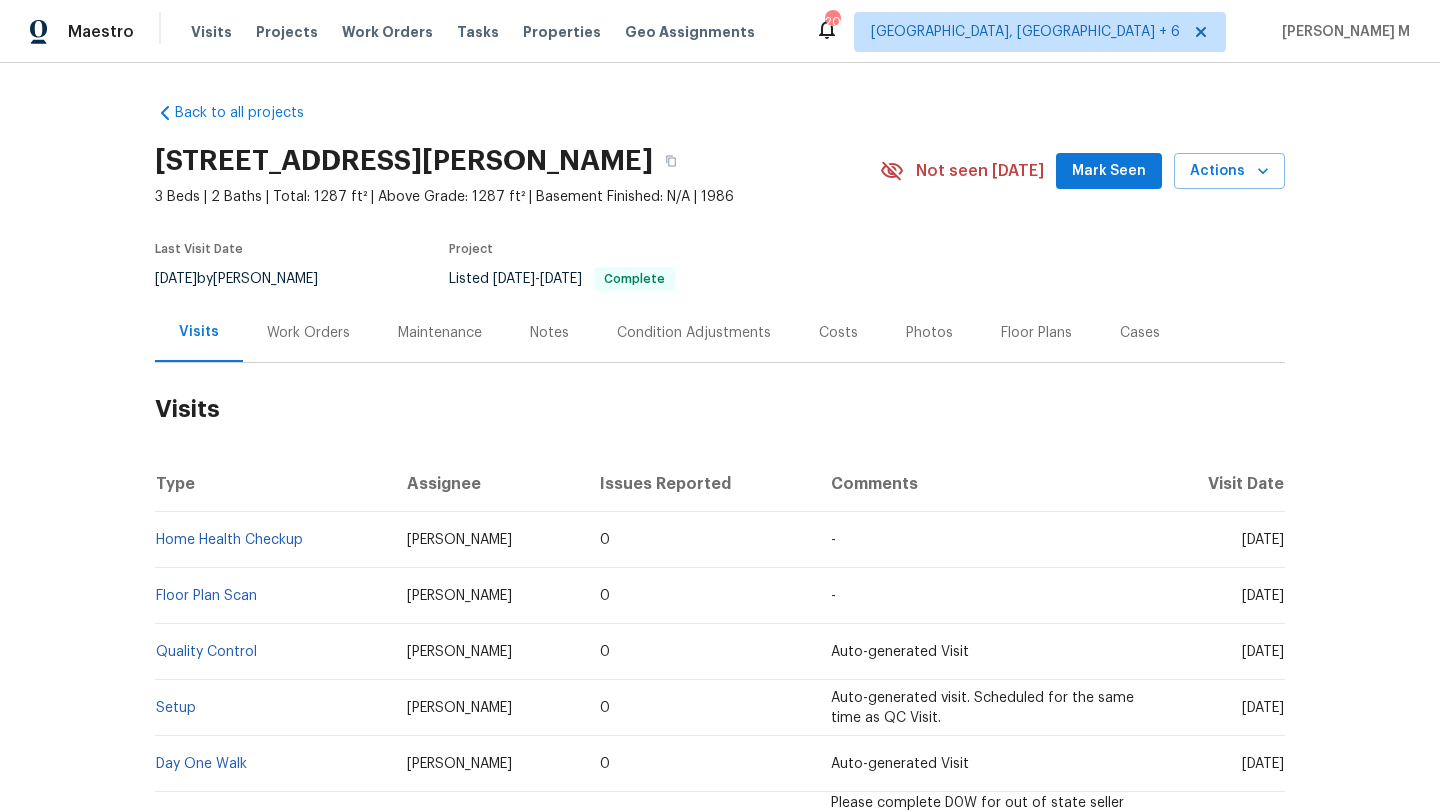 click on "Work Orders" at bounding box center (308, 333) 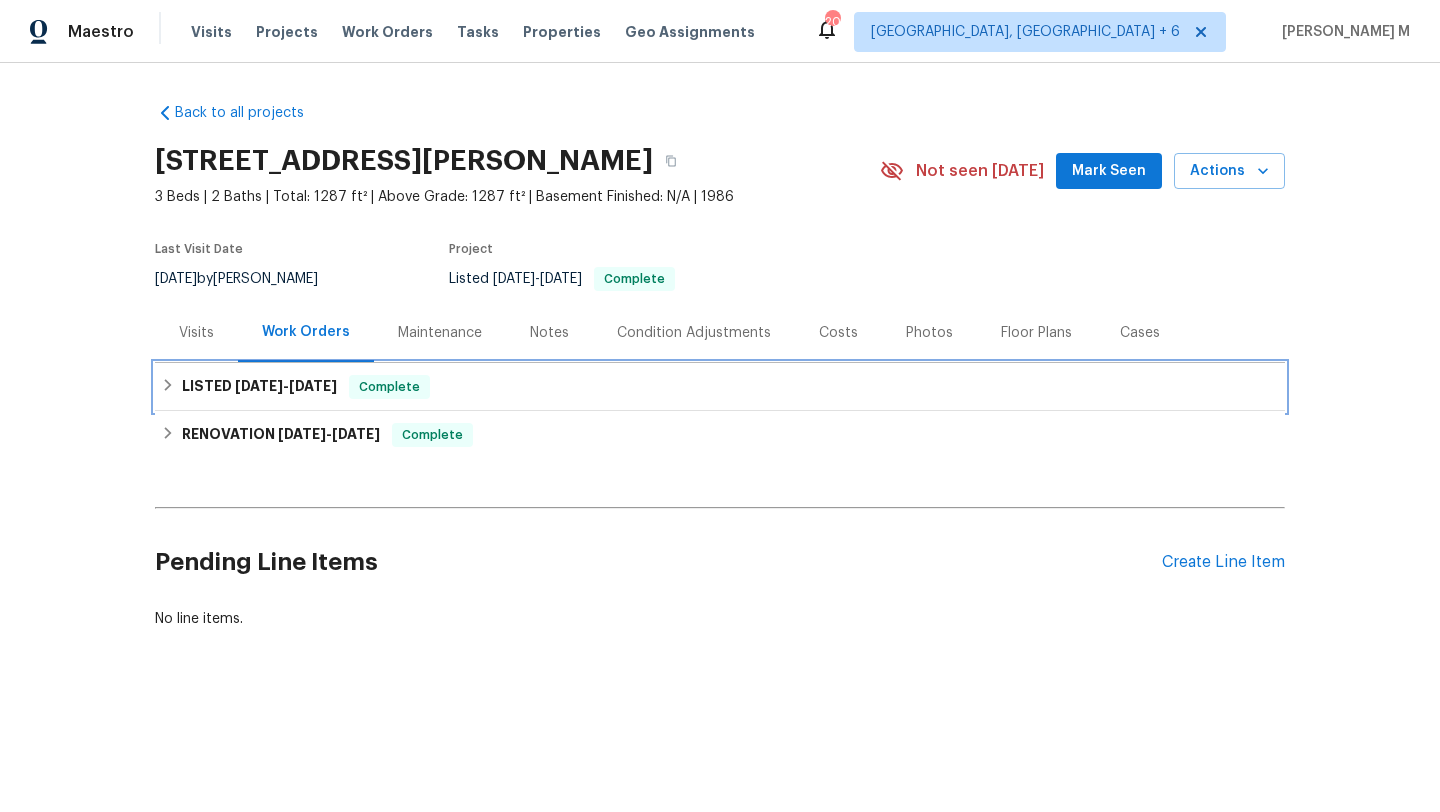 click on "Complete" at bounding box center (389, 387) 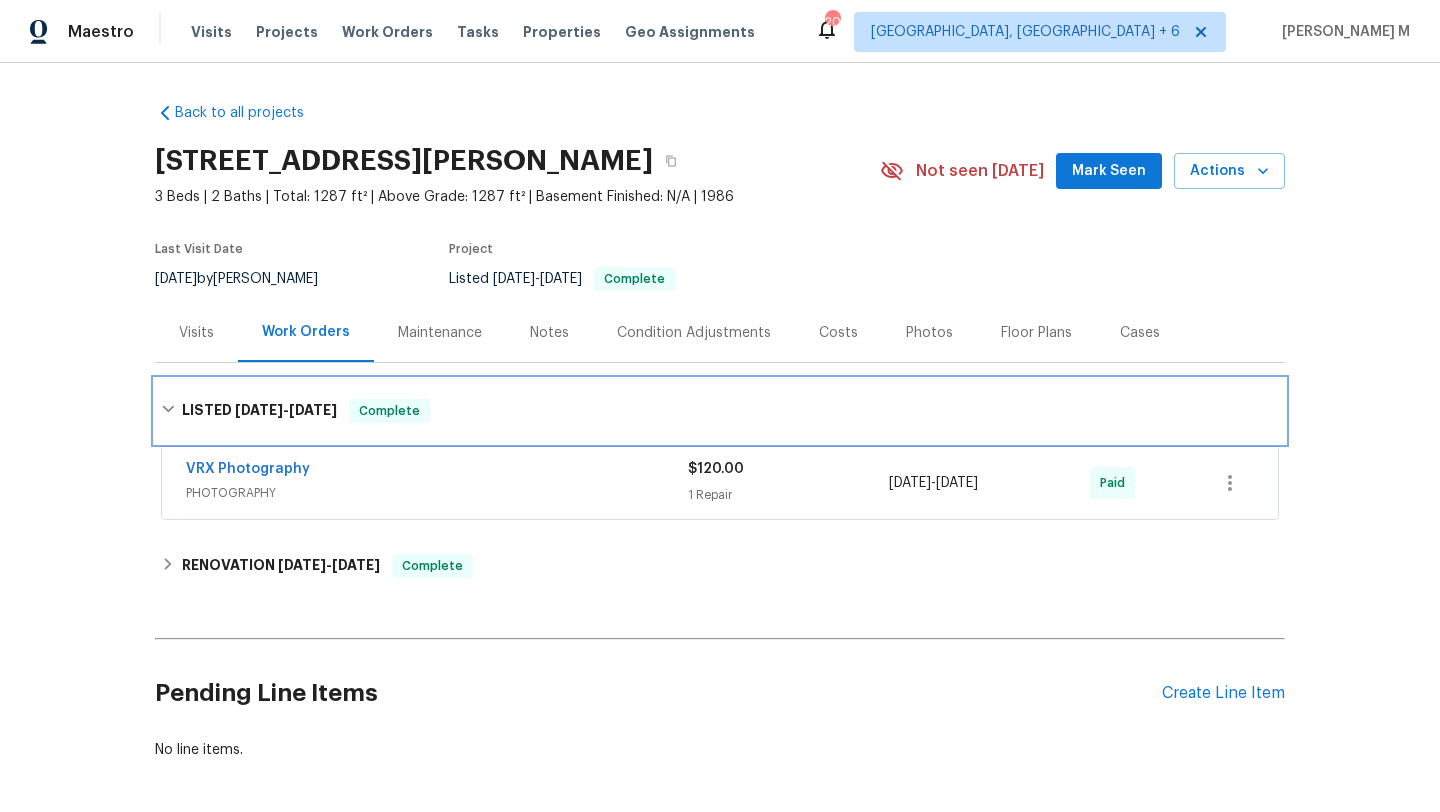click on "LISTED   1/24/25  -  1/25/25 Complete" at bounding box center (720, 411) 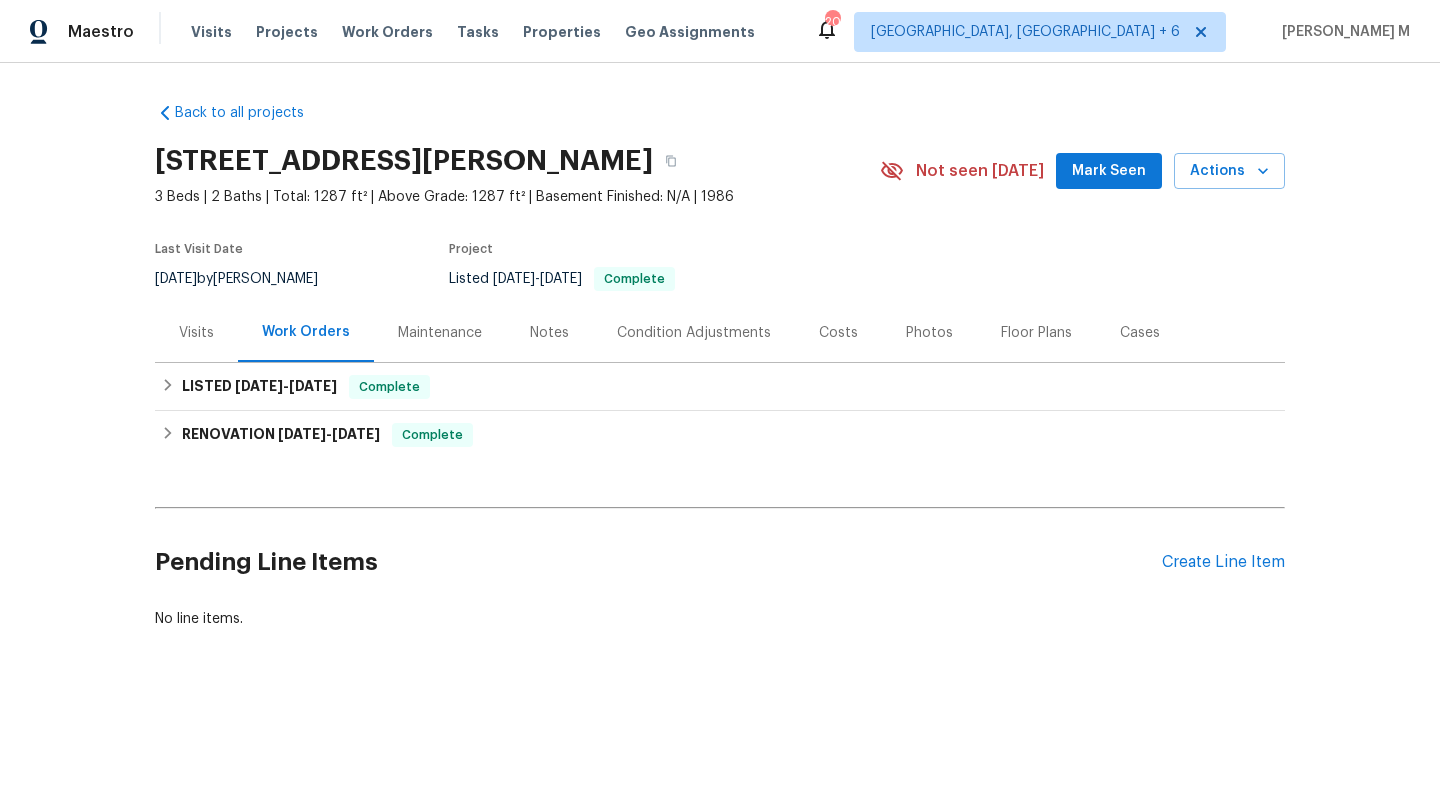 click on "Cases" at bounding box center [1140, 333] 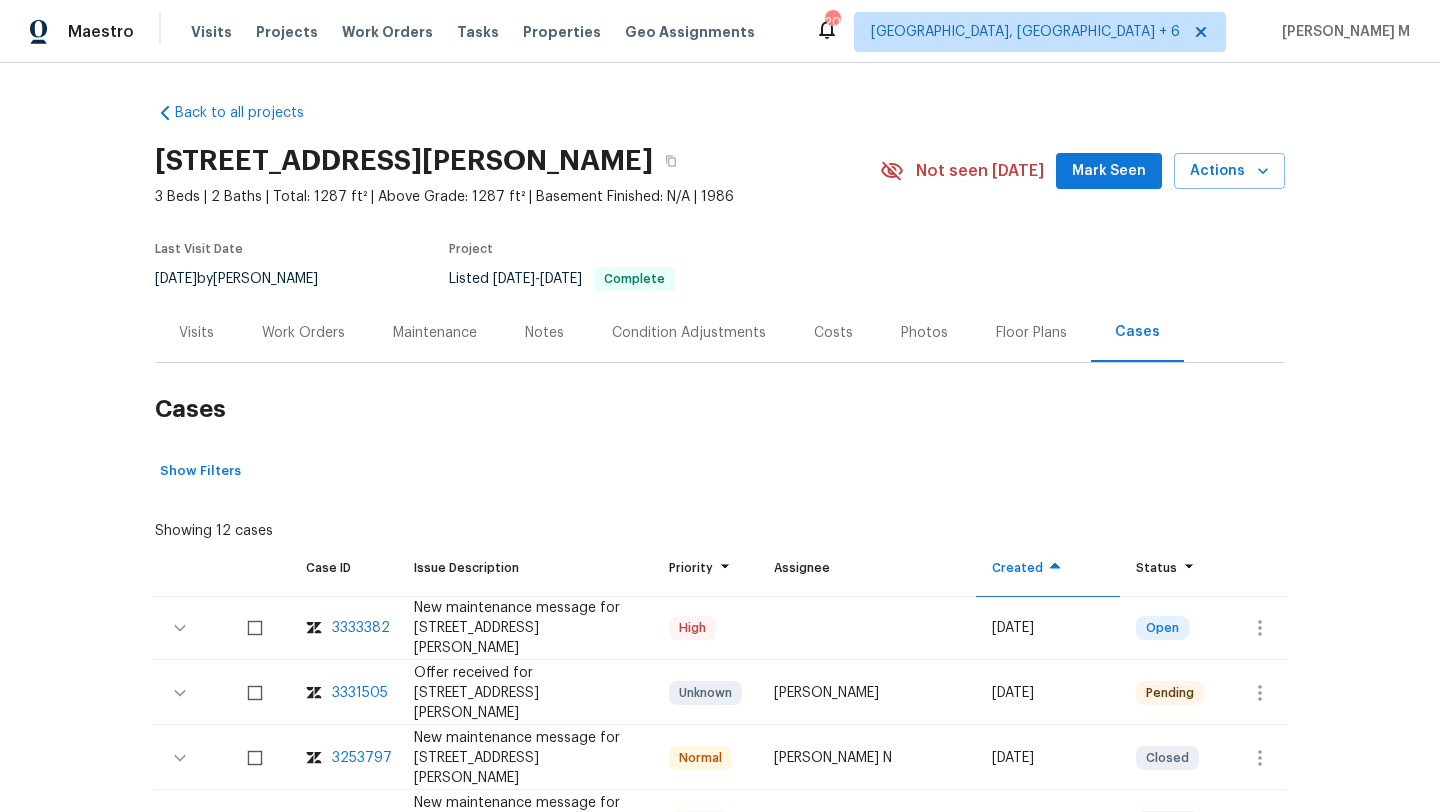 click on "Visits" at bounding box center [196, 332] 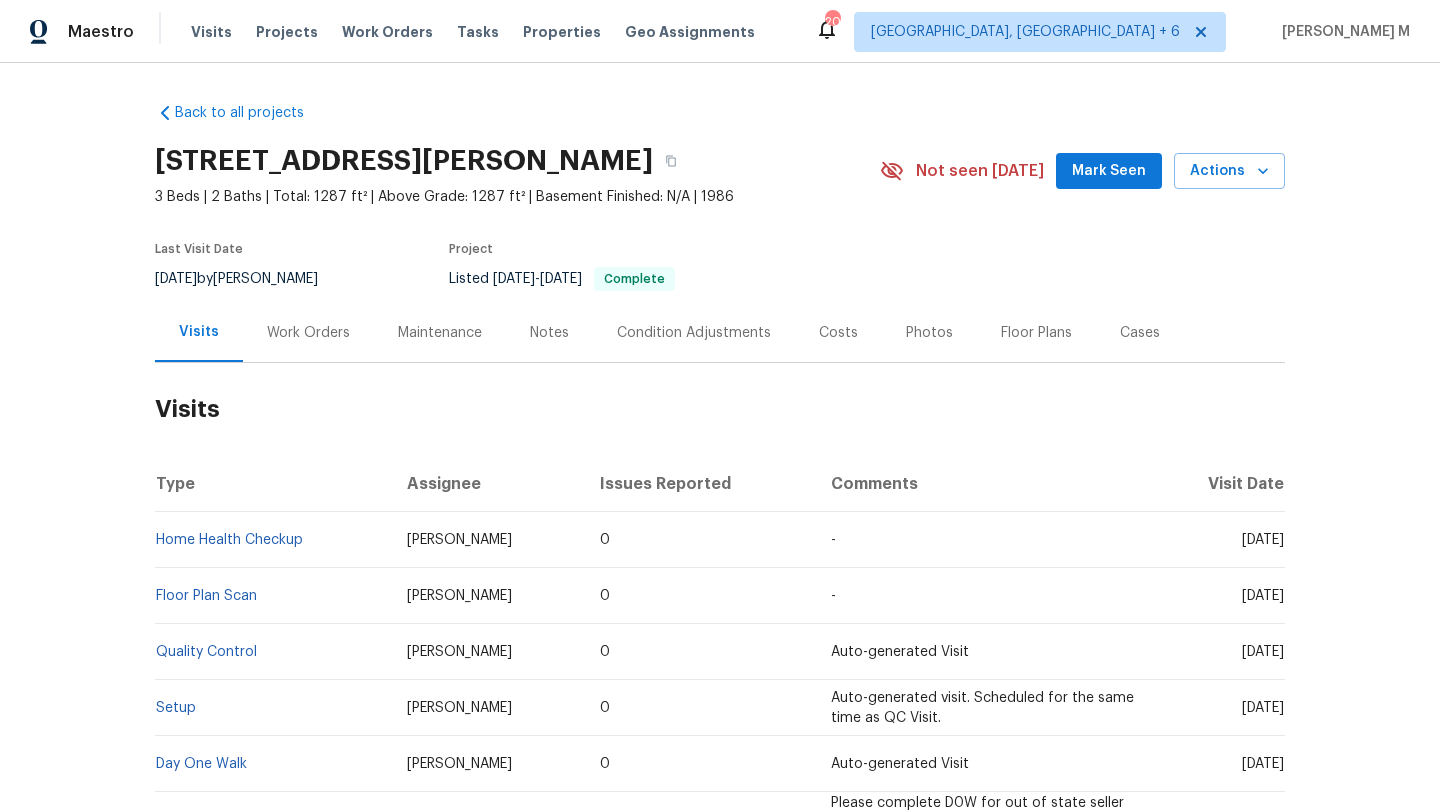 click on "Work Orders" at bounding box center (308, 333) 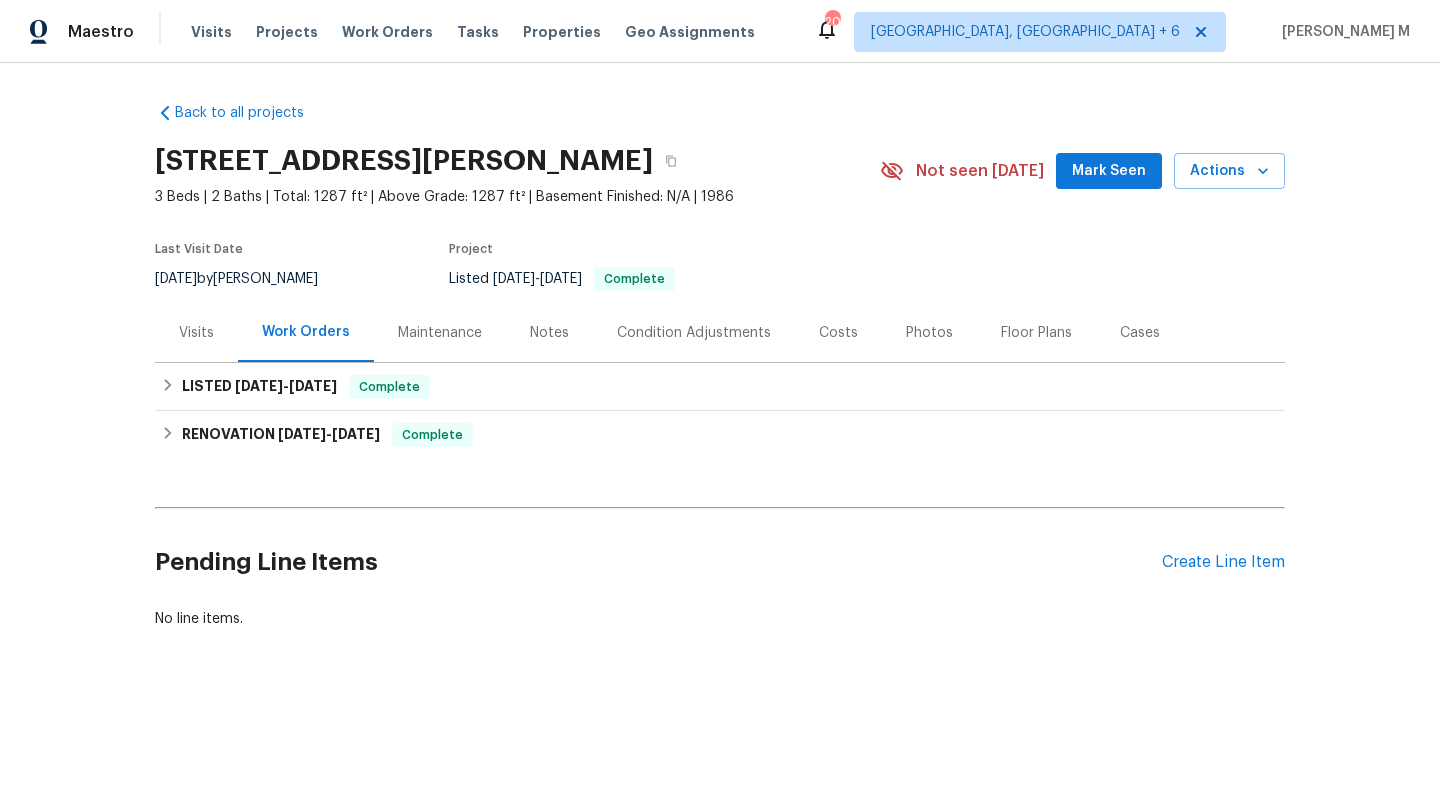 click on "Cases" at bounding box center [1140, 332] 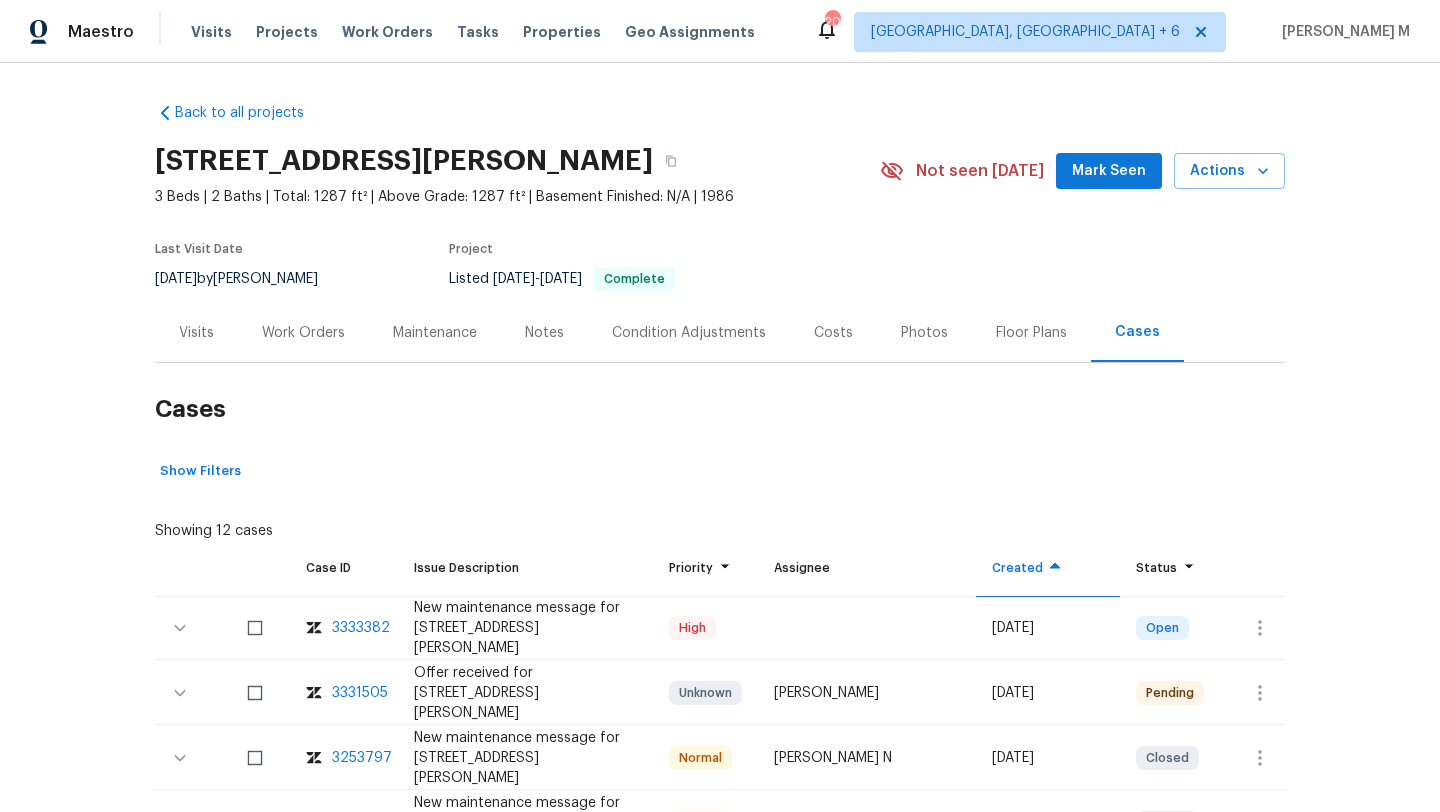 click on "Work Orders" at bounding box center (303, 332) 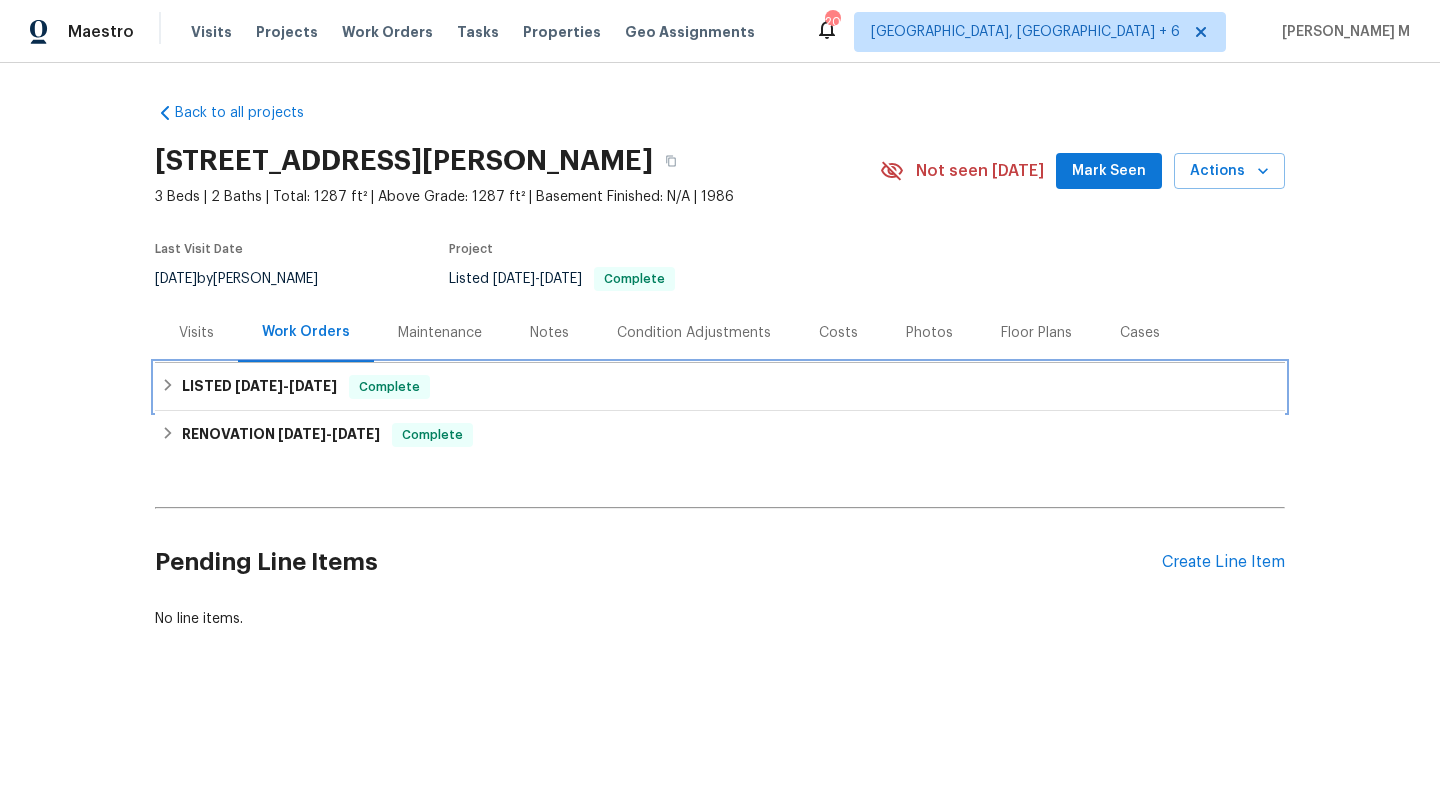 click on "LISTED   1/24/25  -  1/25/25" at bounding box center (259, 387) 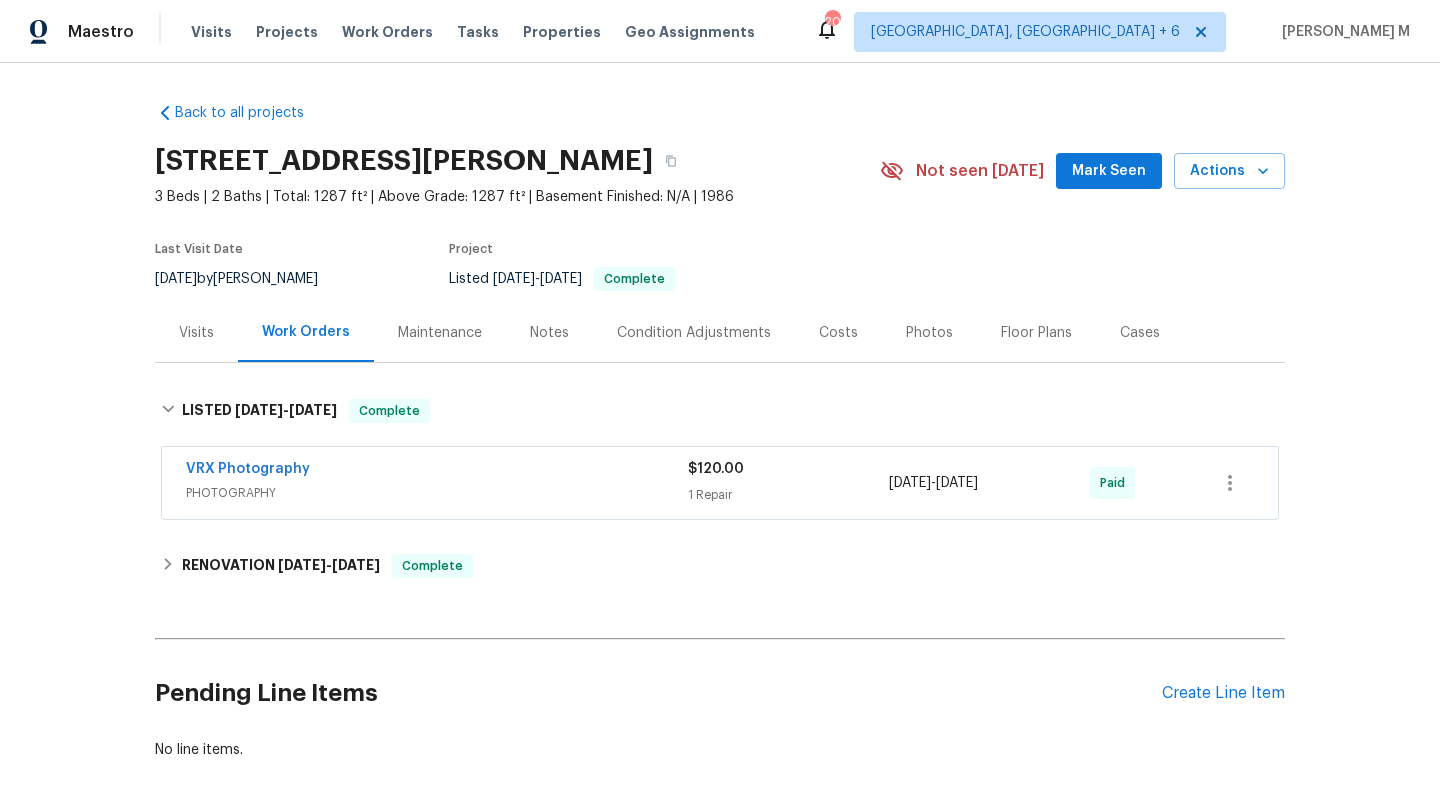 click on "Visits" at bounding box center (196, 332) 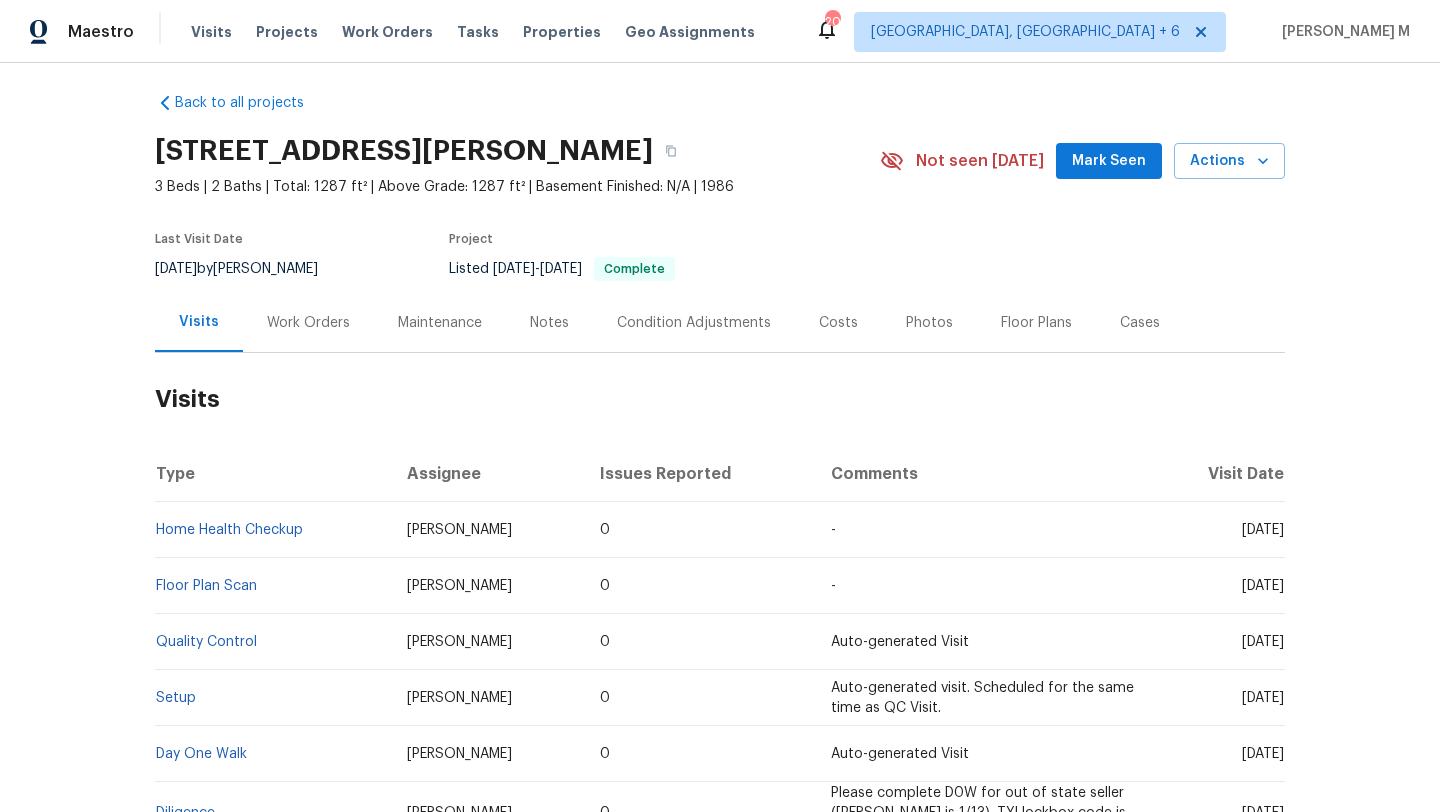 scroll, scrollTop: 24, scrollLeft: 0, axis: vertical 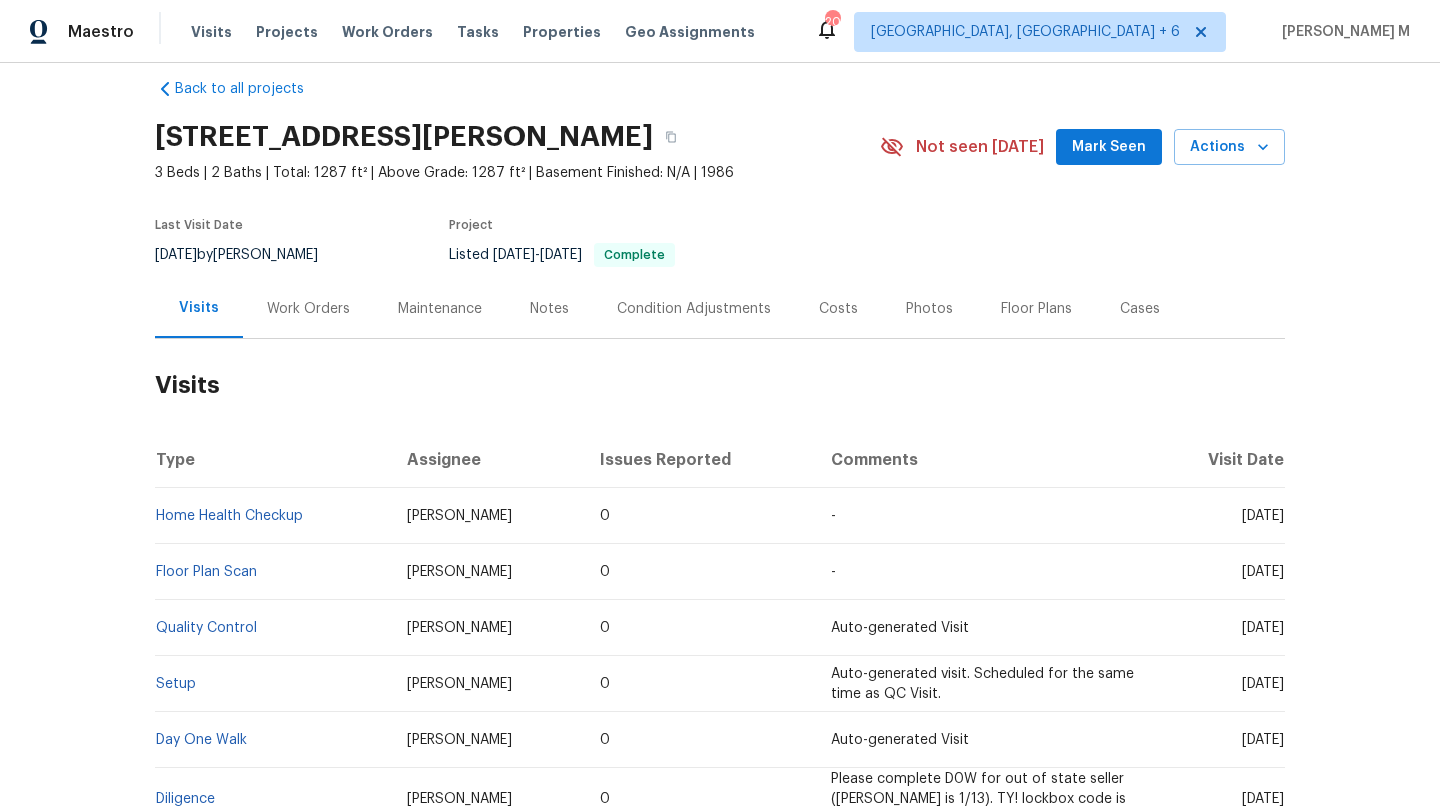 click on "Cases" at bounding box center [1140, 308] 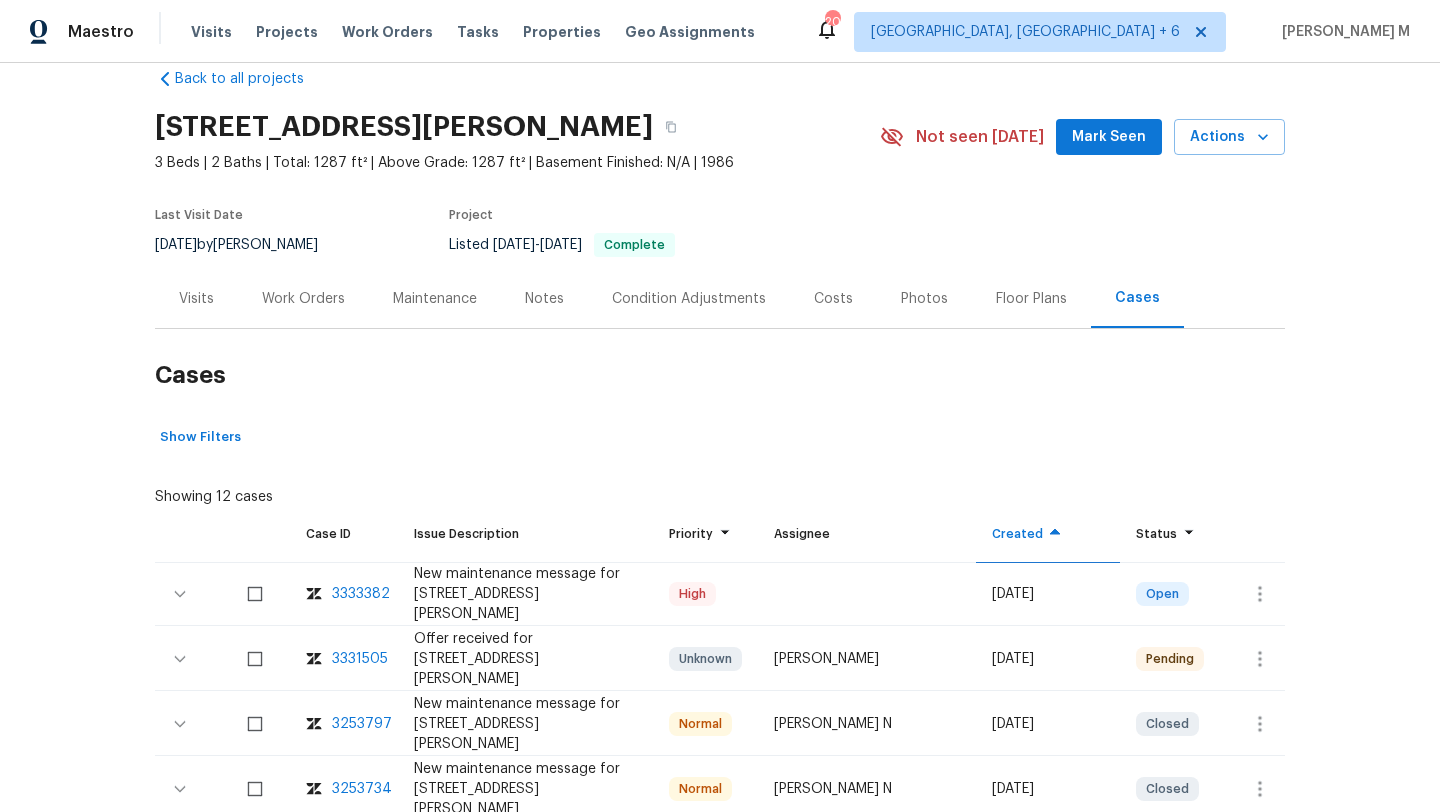 scroll, scrollTop: 97, scrollLeft: 0, axis: vertical 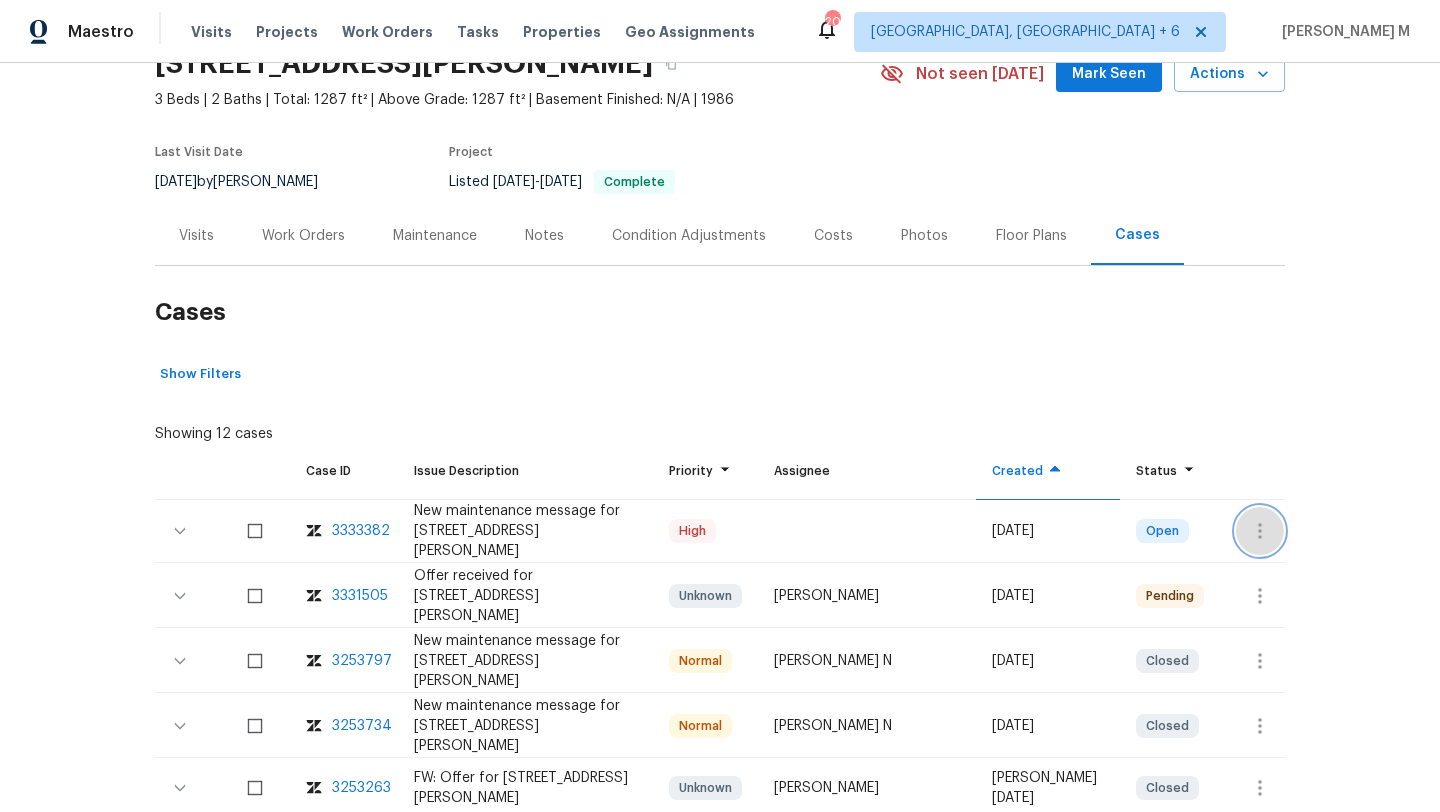 click at bounding box center [1260, 531] 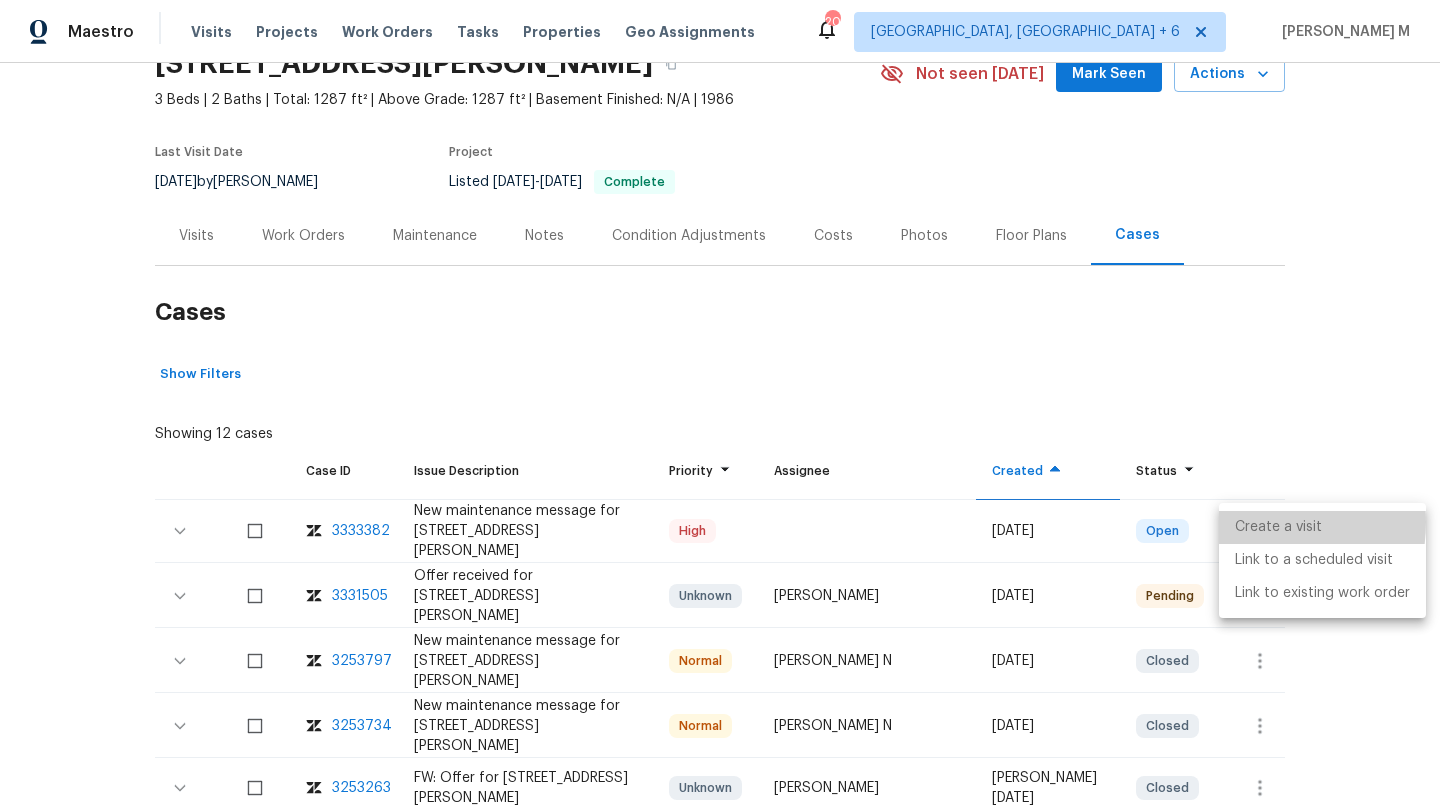 click on "Create a visit" at bounding box center [1322, 527] 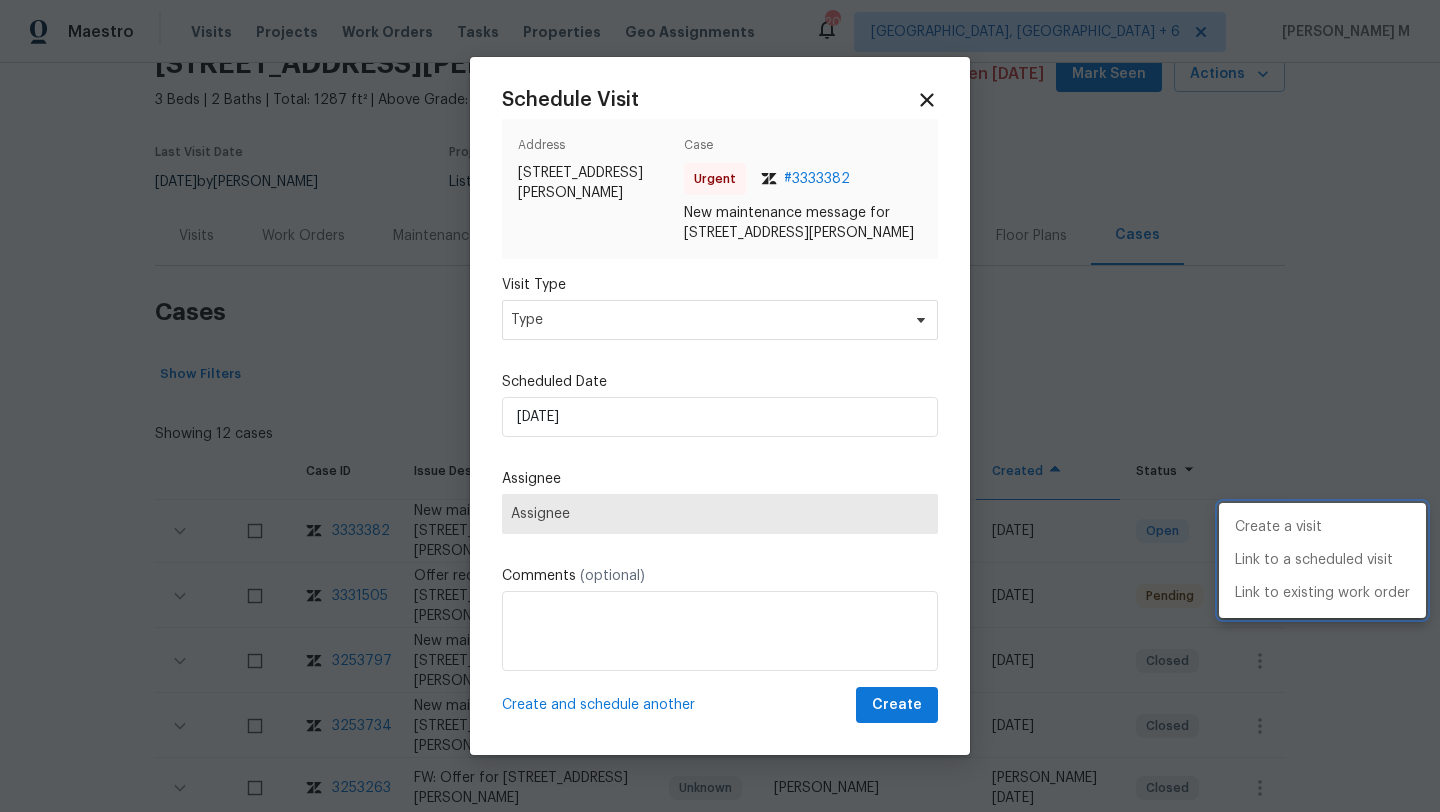 click at bounding box center [720, 406] 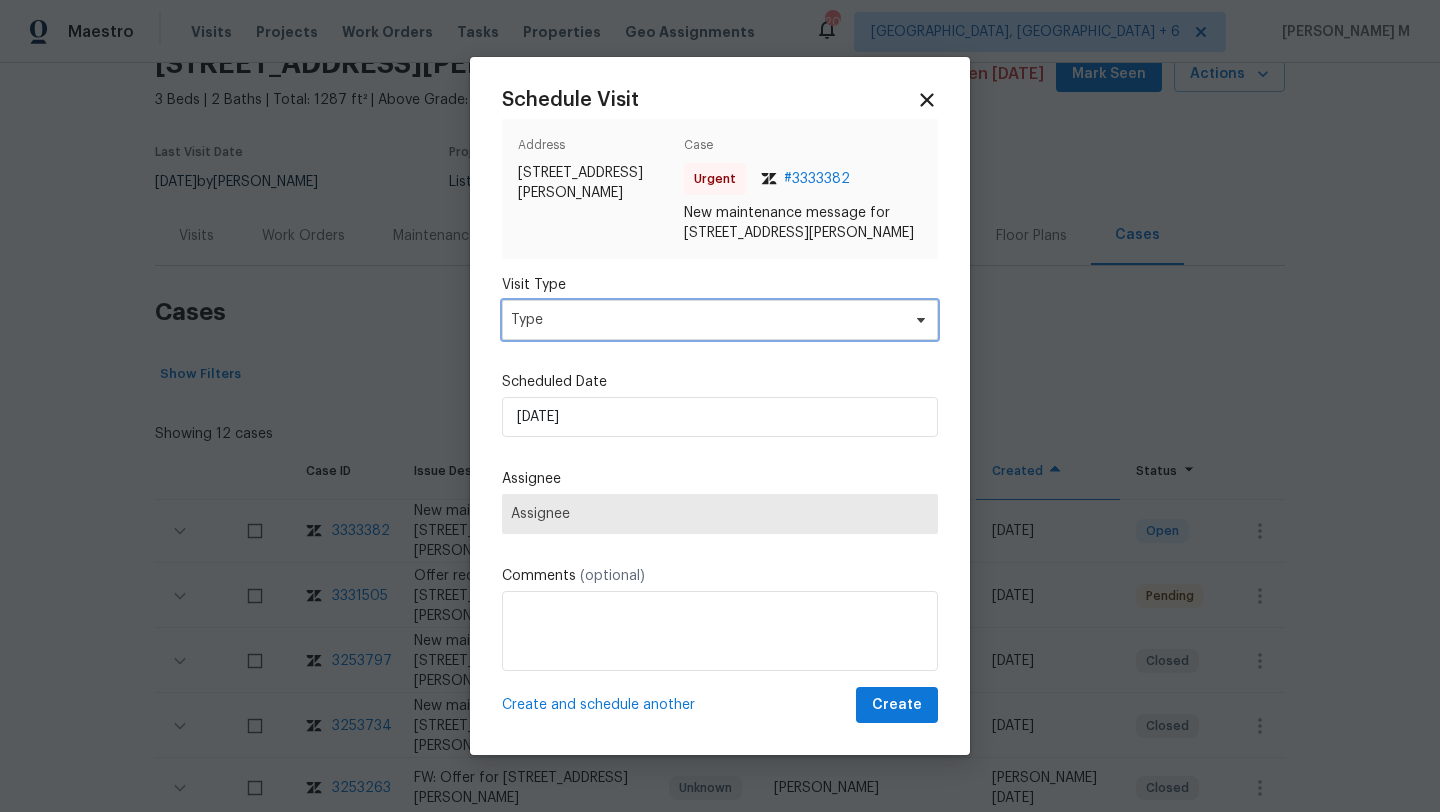 click on "Type" at bounding box center [720, 320] 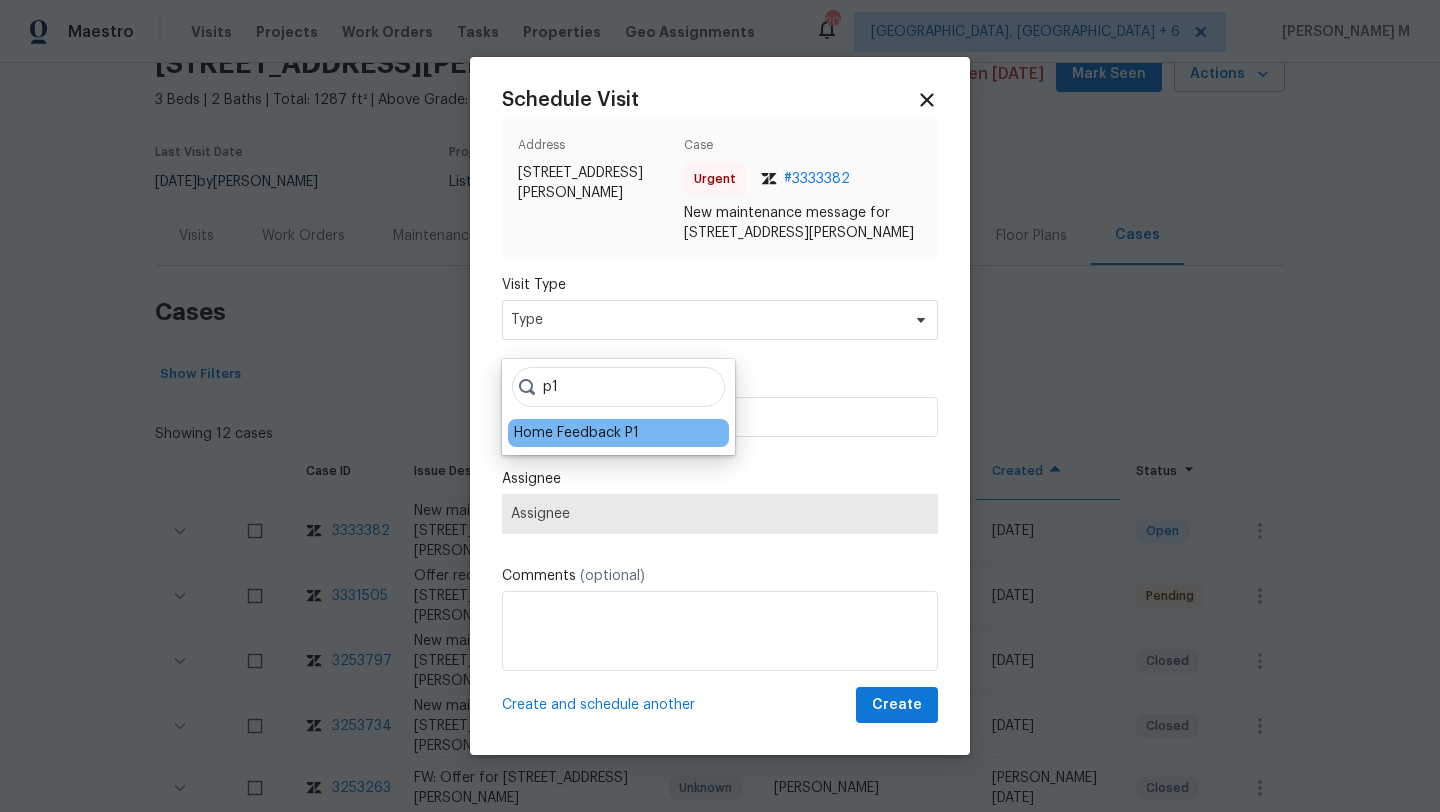 type on "p1" 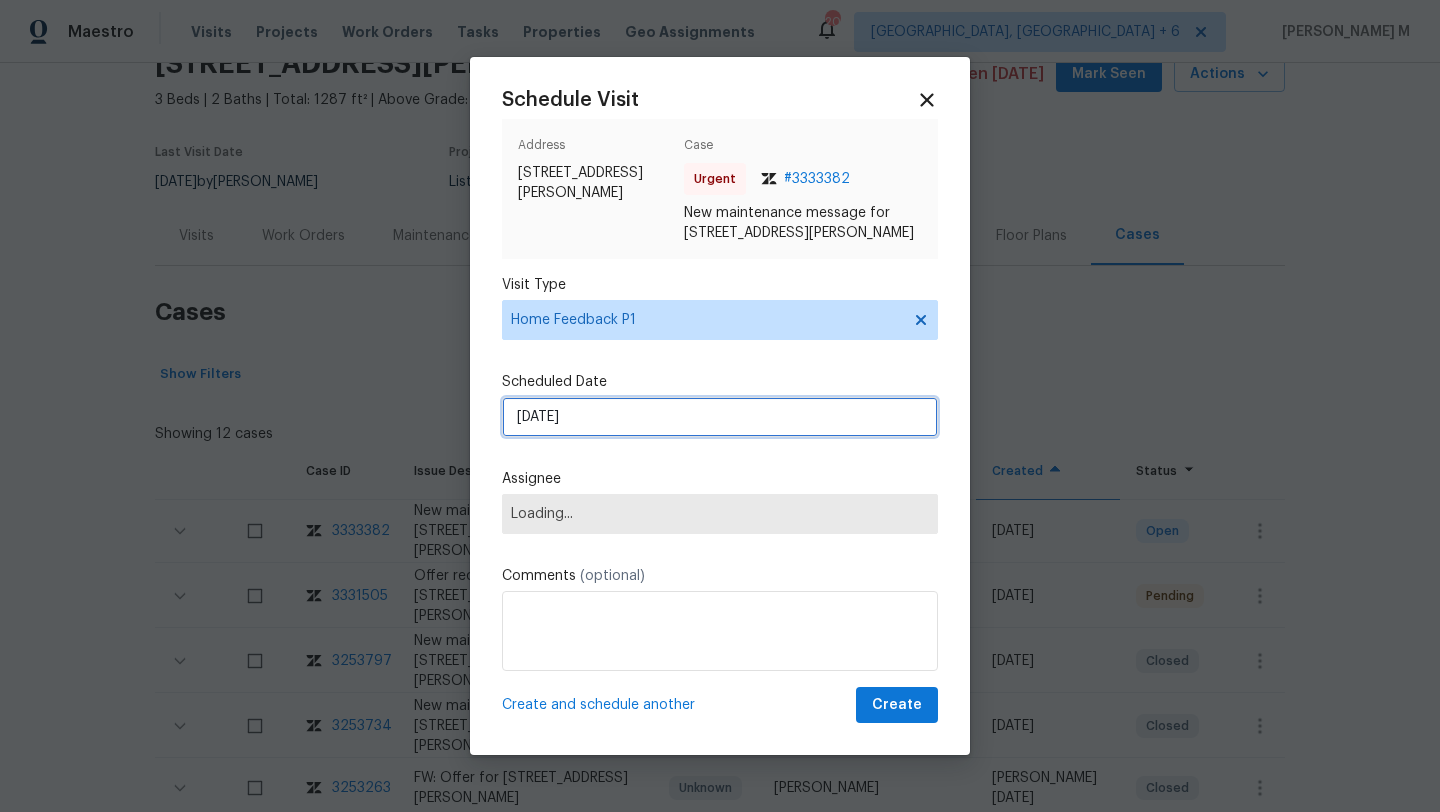 click on "15/07/2025" at bounding box center (720, 417) 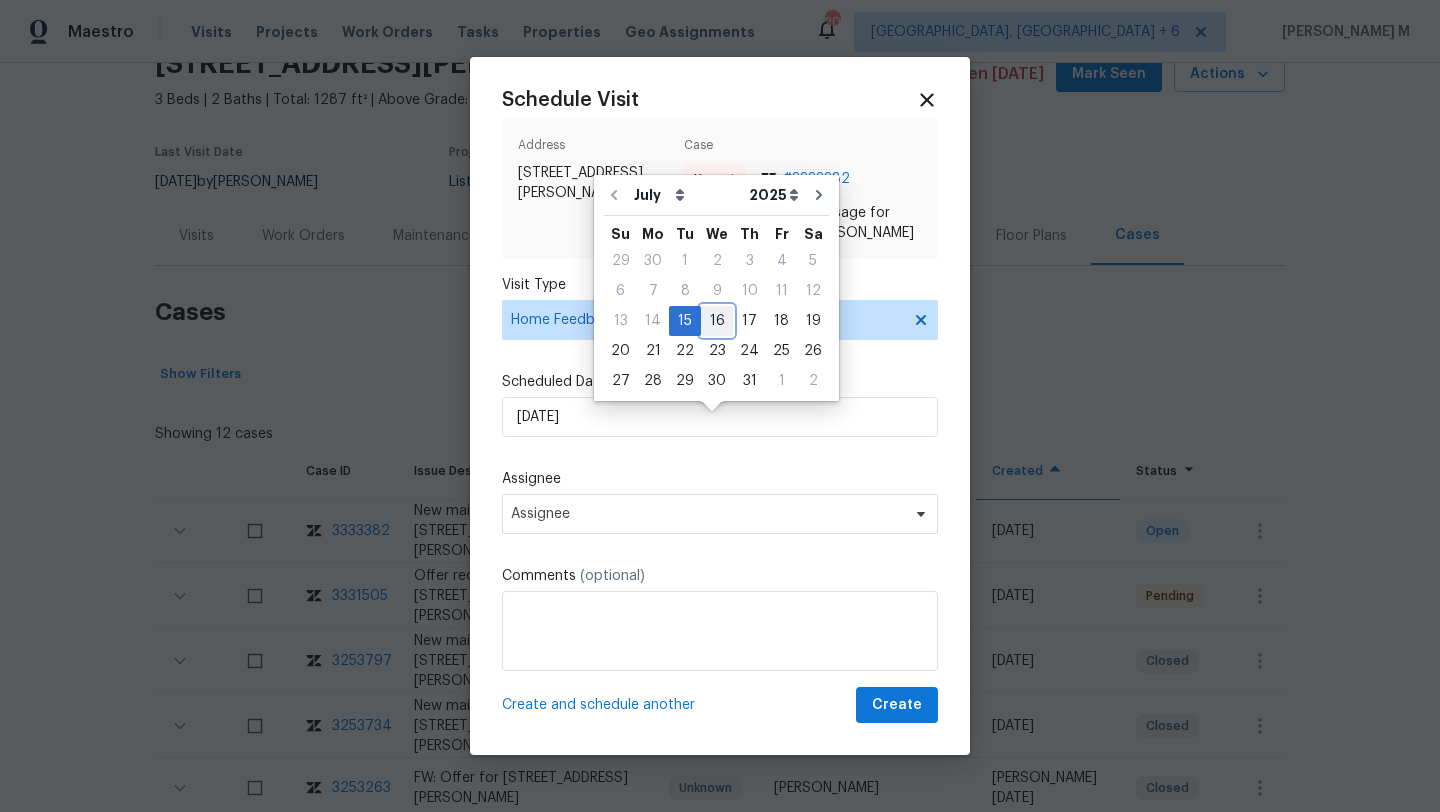 click on "16" at bounding box center [717, 321] 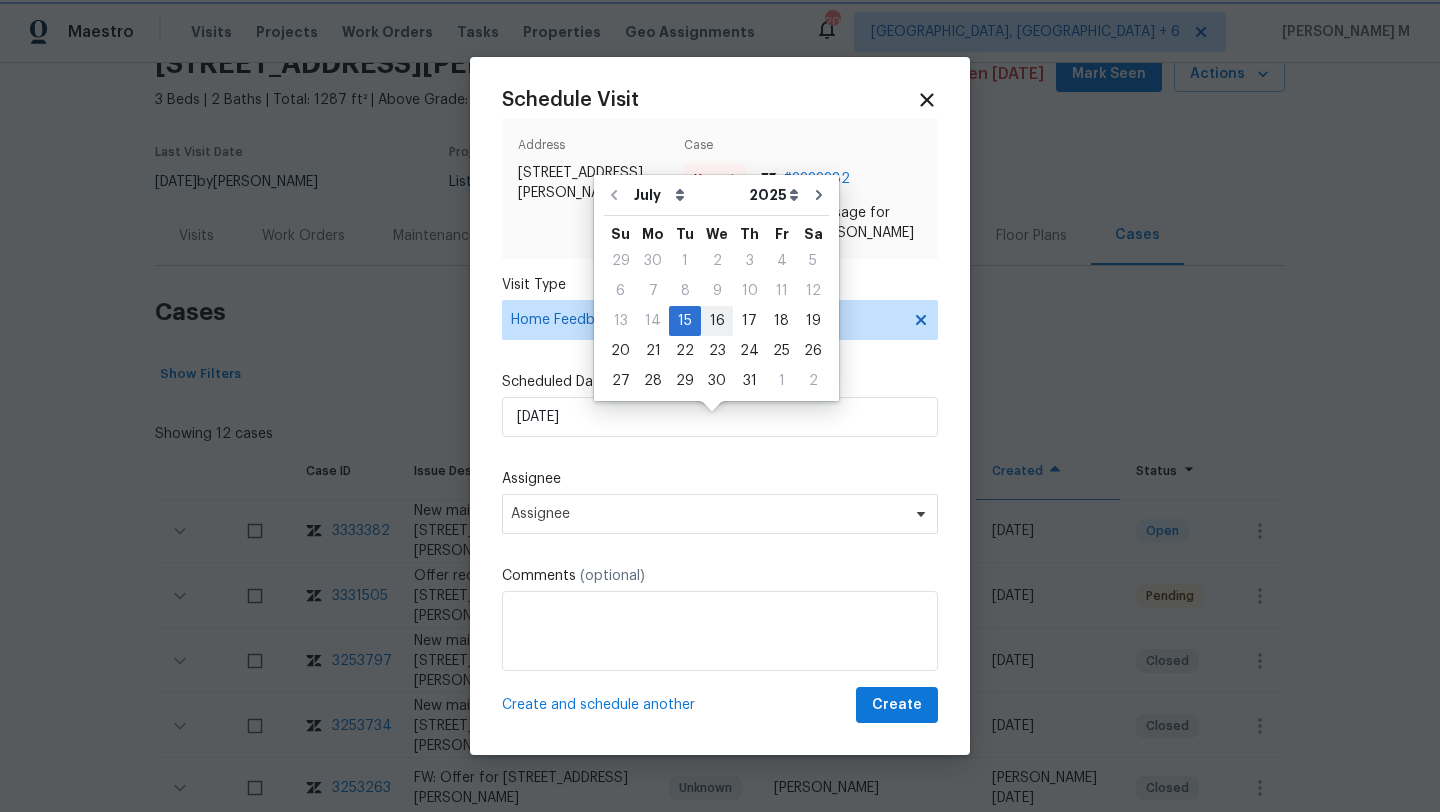 type on "16/07/2025" 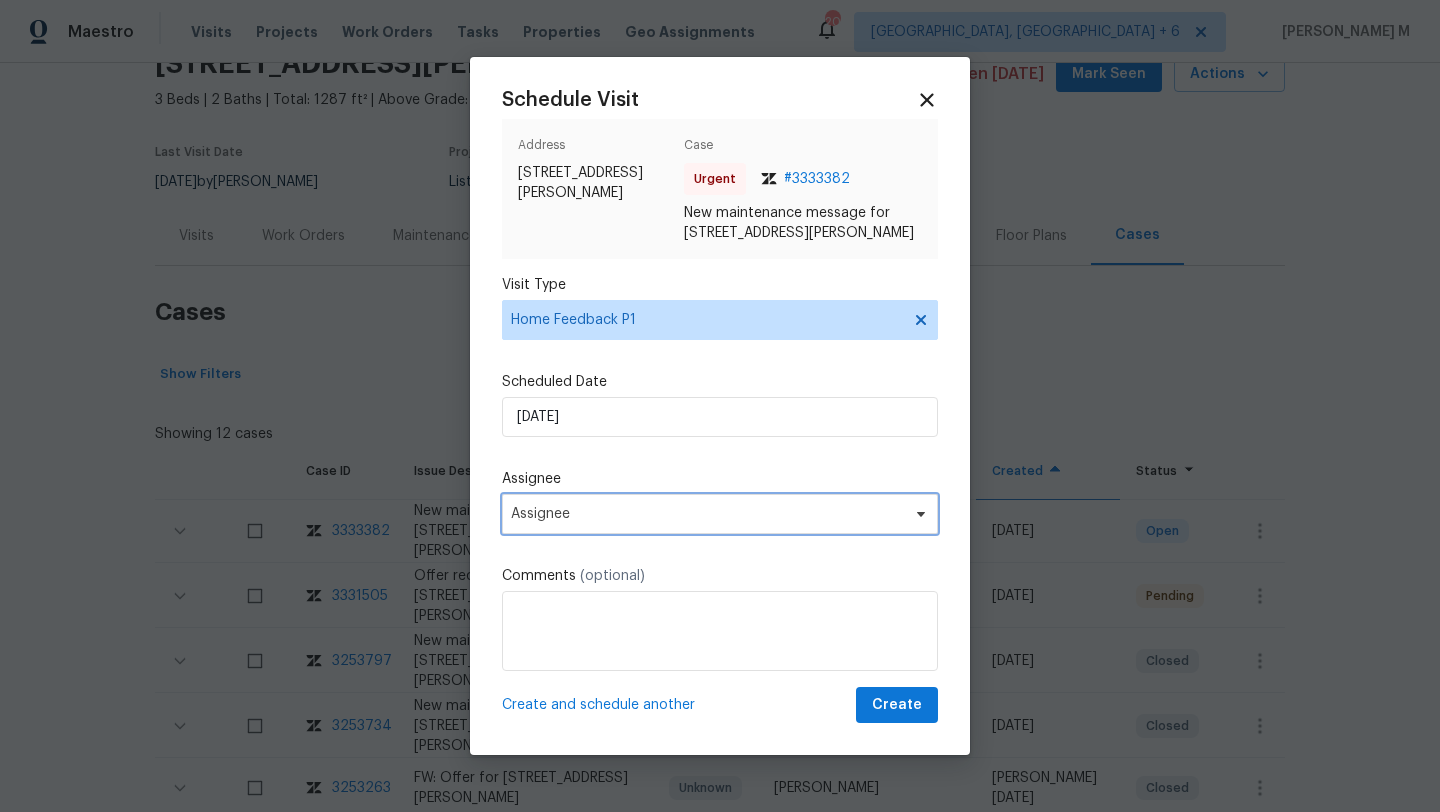 click on "Assignee" at bounding box center [707, 514] 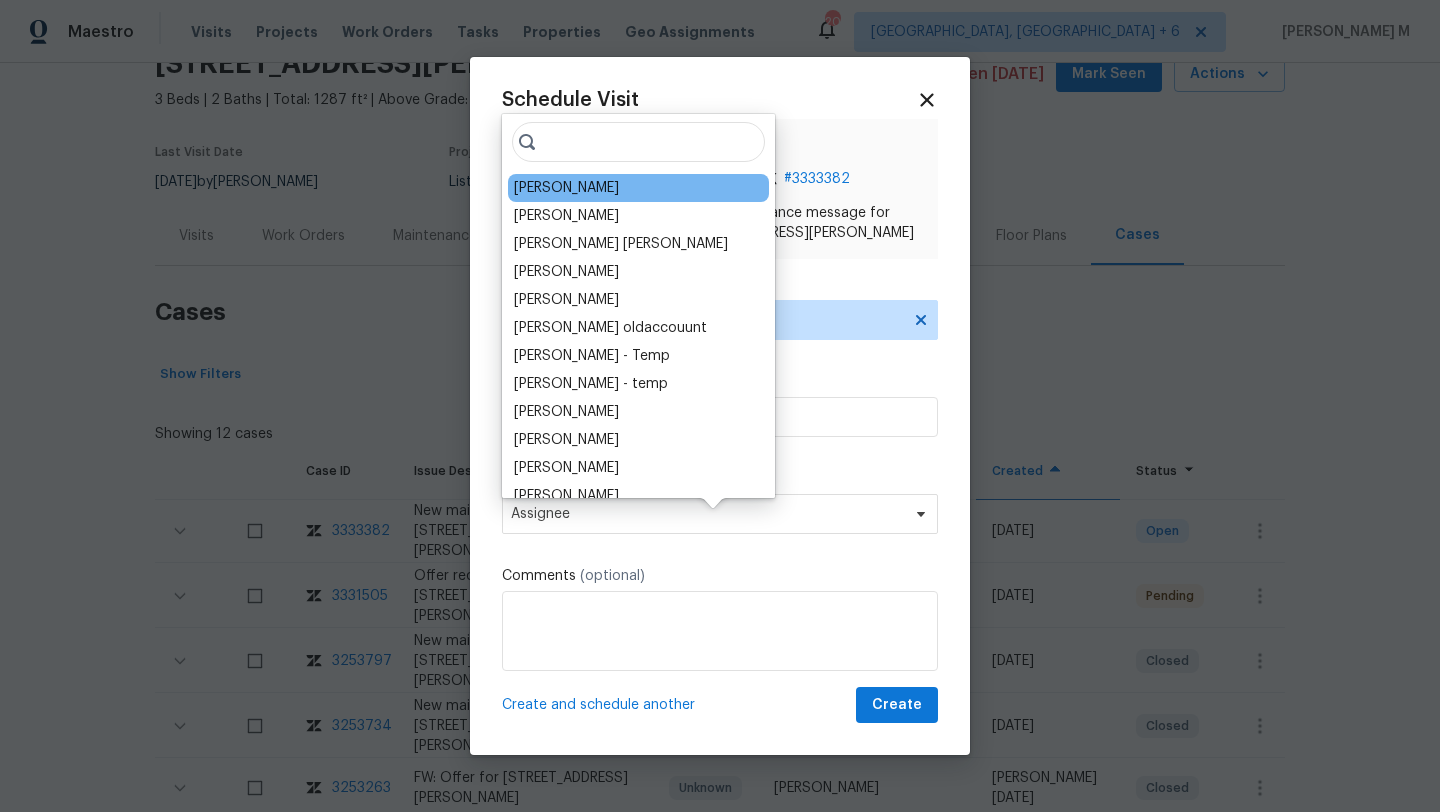 click on "[PERSON_NAME]" at bounding box center [638, 188] 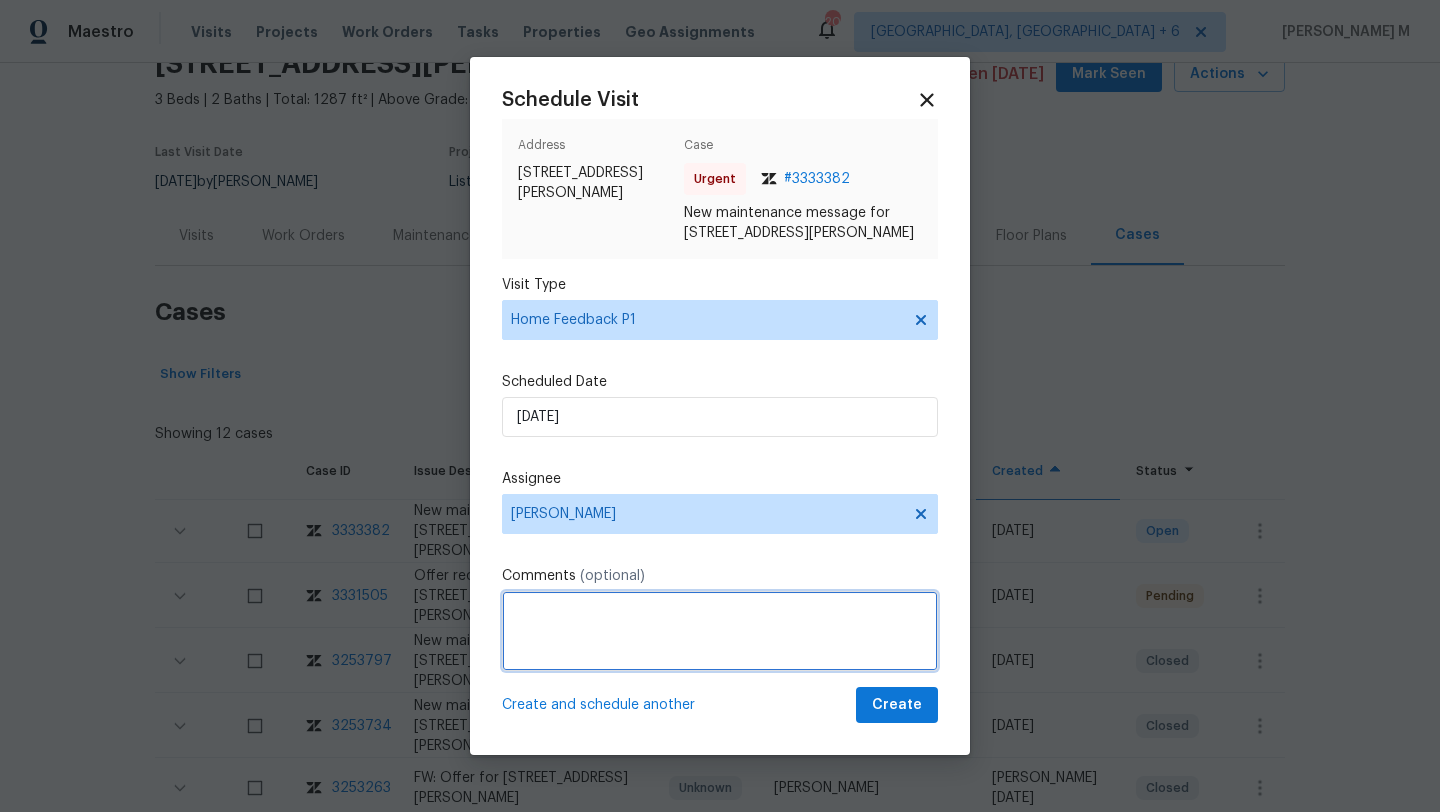 click at bounding box center [720, 631] 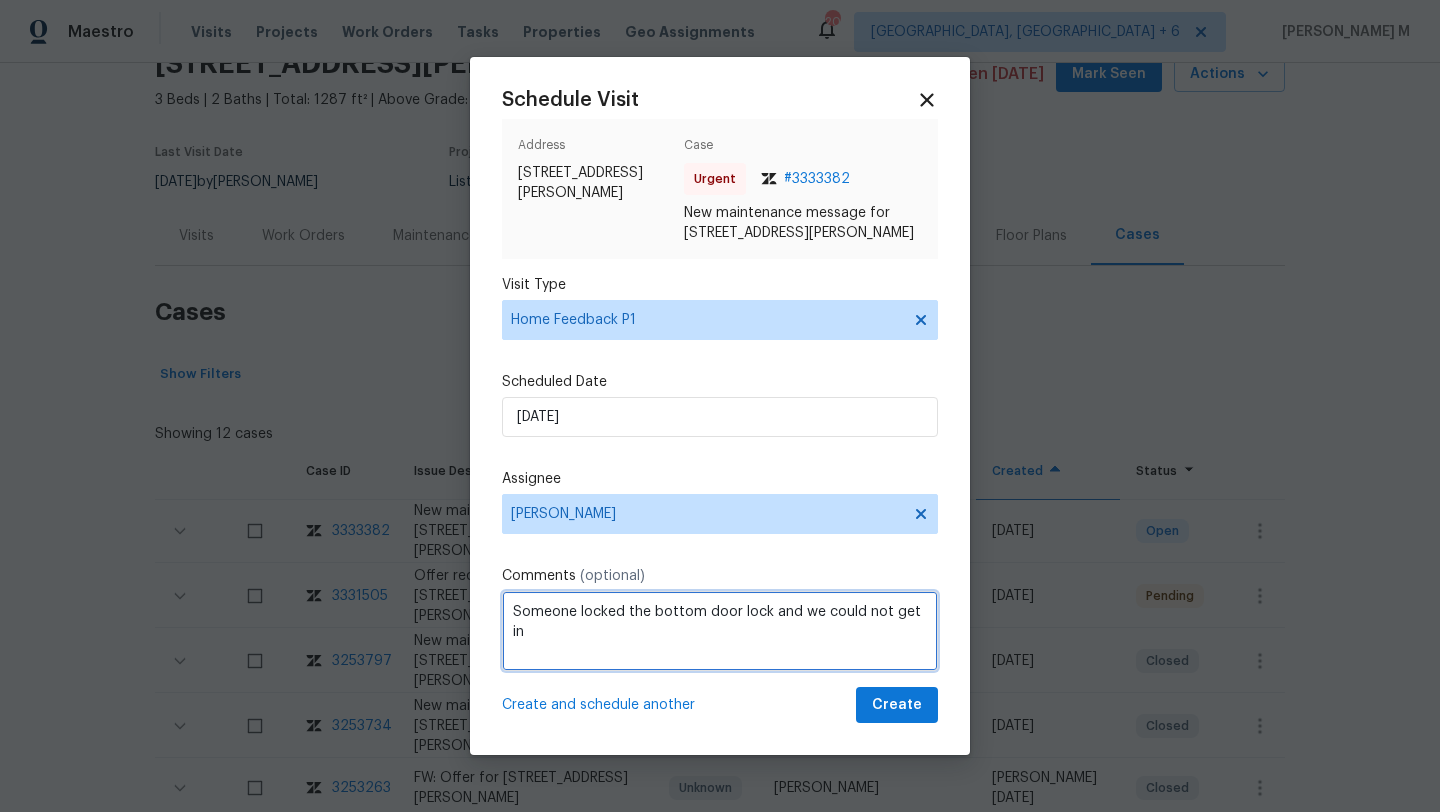 click on "Someone locked the bottom door lock and we could not get in" at bounding box center [720, 631] 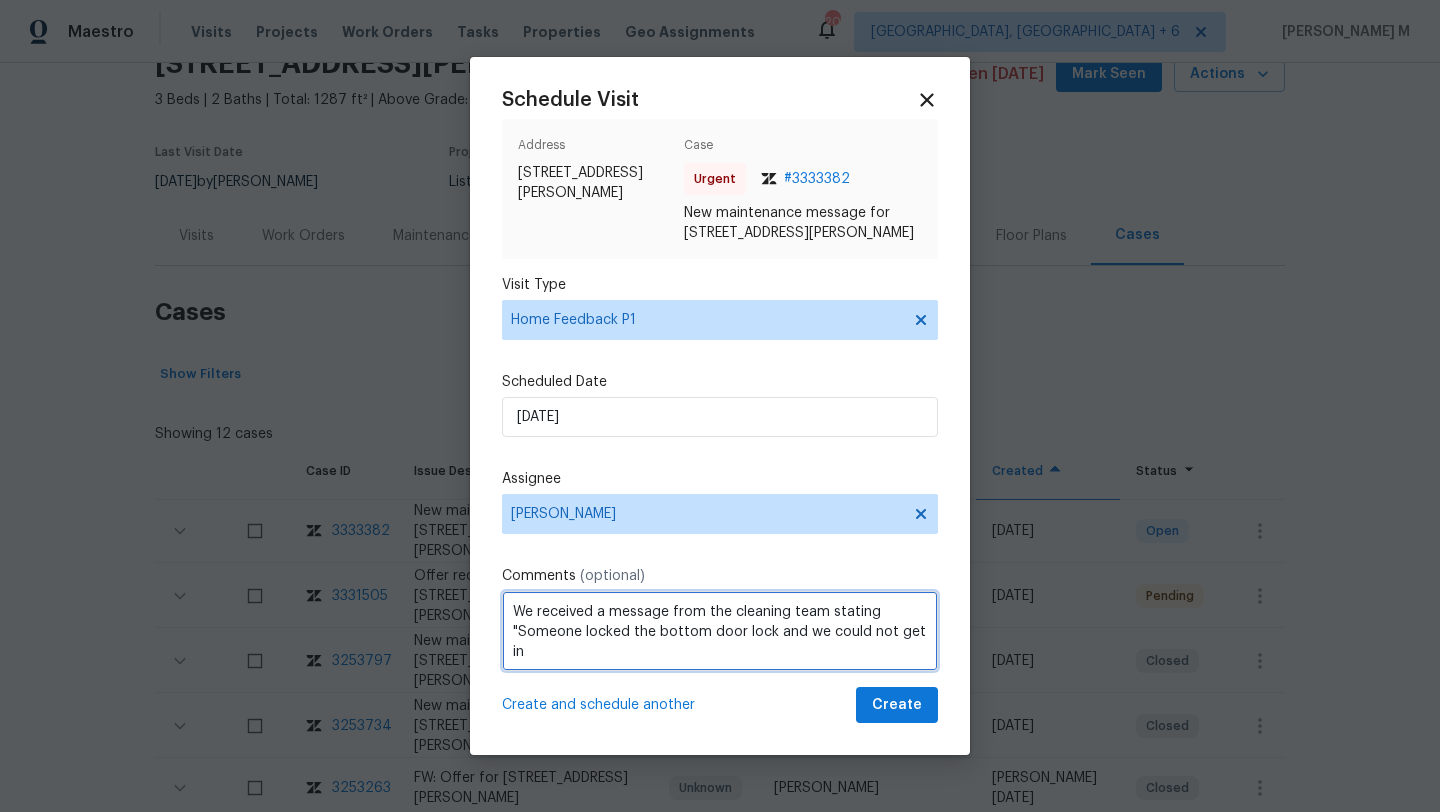 click on "We received a message from the cleaning team stating "Someone locked the bottom door lock and we could not get in" at bounding box center [720, 631] 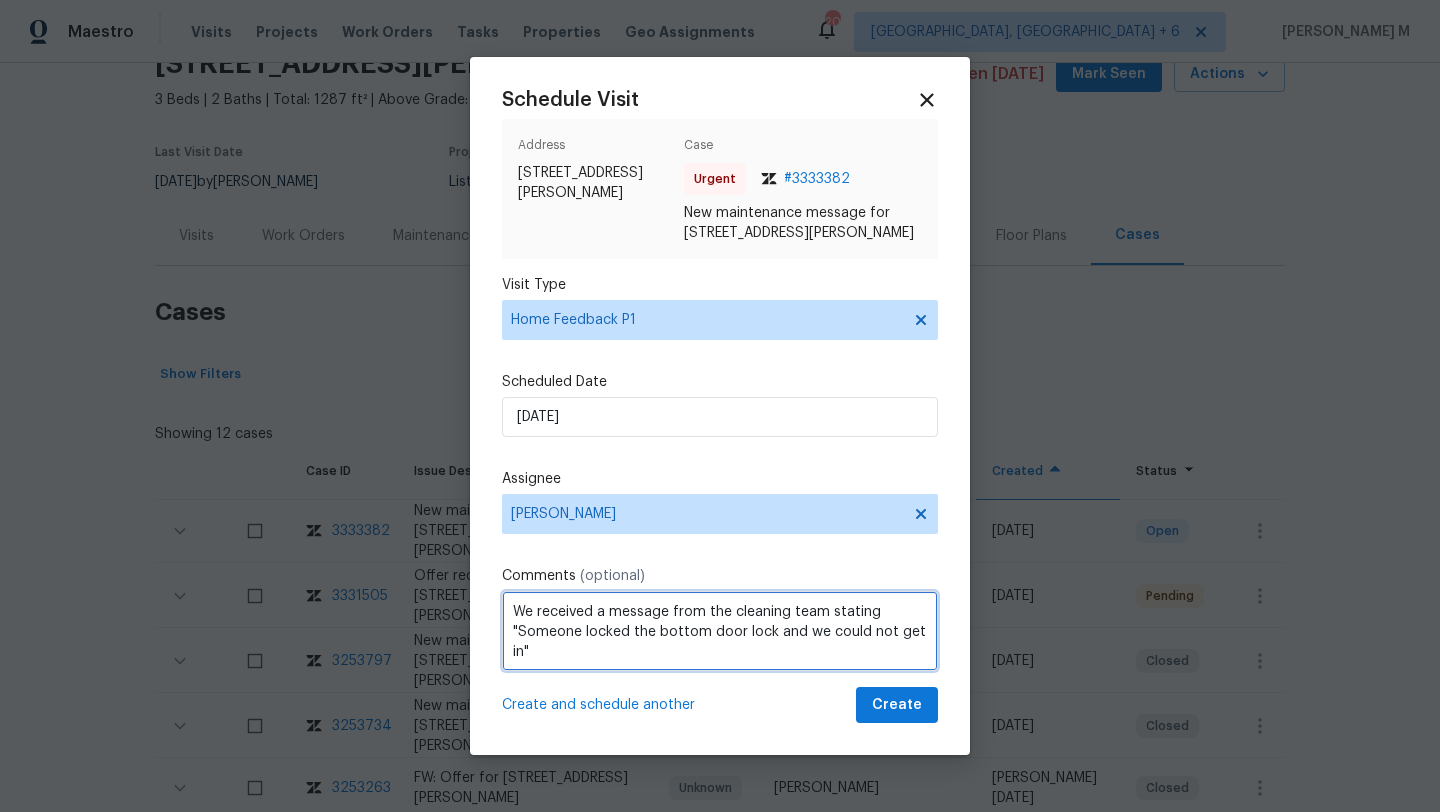 scroll, scrollTop: 2, scrollLeft: 0, axis: vertical 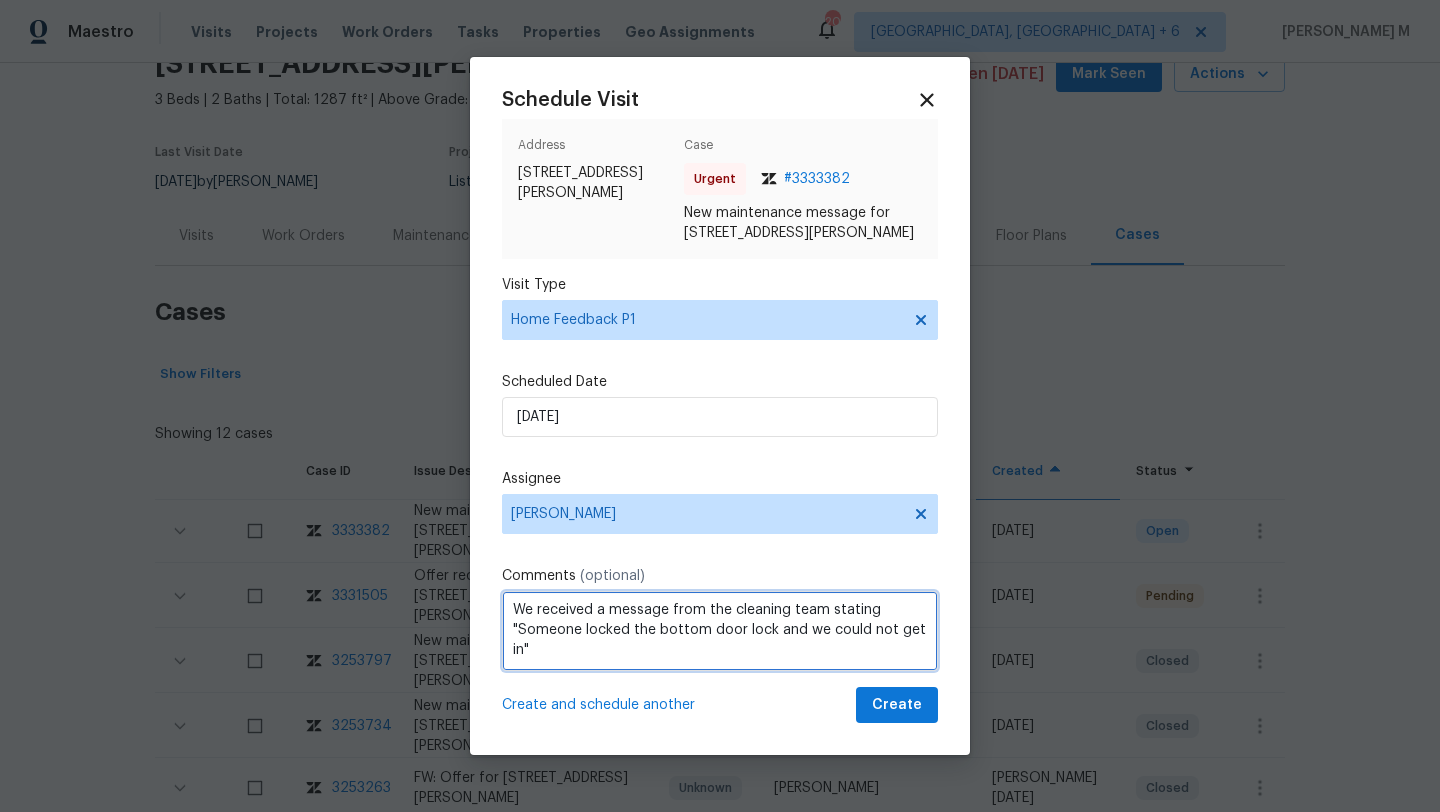 paste on "Kindly complete the visit and update if any WO needs to be created. Thank you" 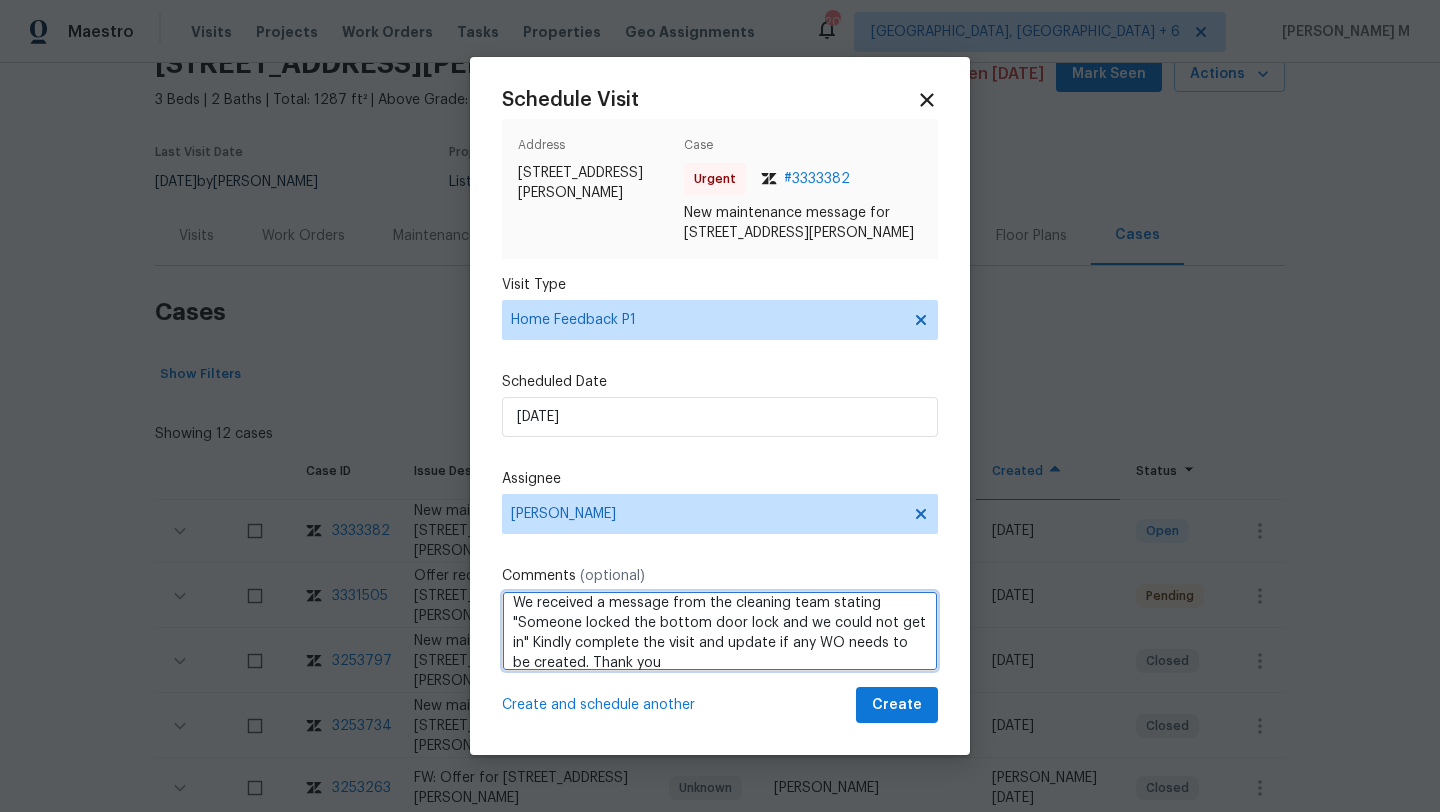 scroll, scrollTop: 22, scrollLeft: 0, axis: vertical 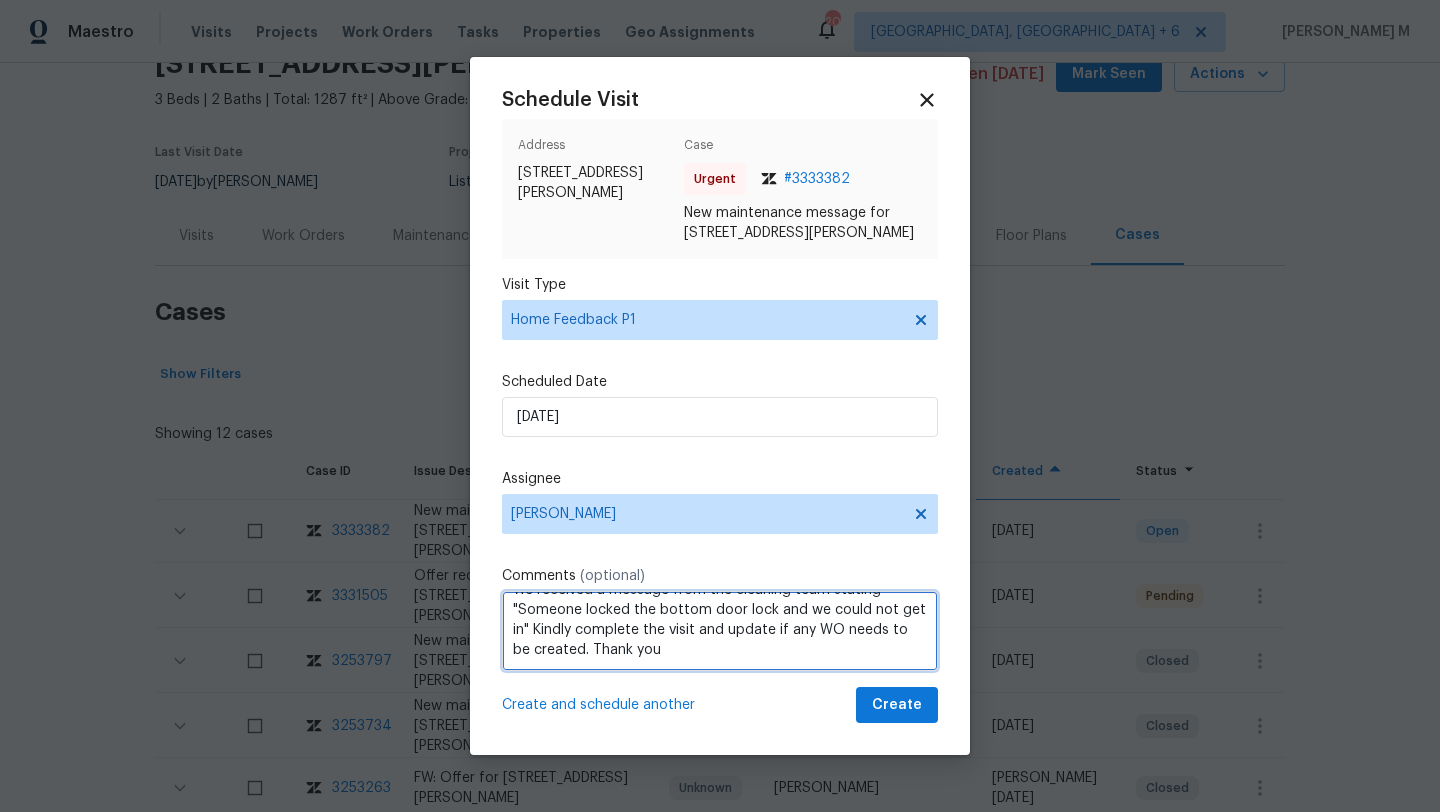type on "We received a message from the cleaning team stating "Someone locked the bottom door lock and we could not get in" Kindly complete the visit and update if any WO needs to be created. Thank you" 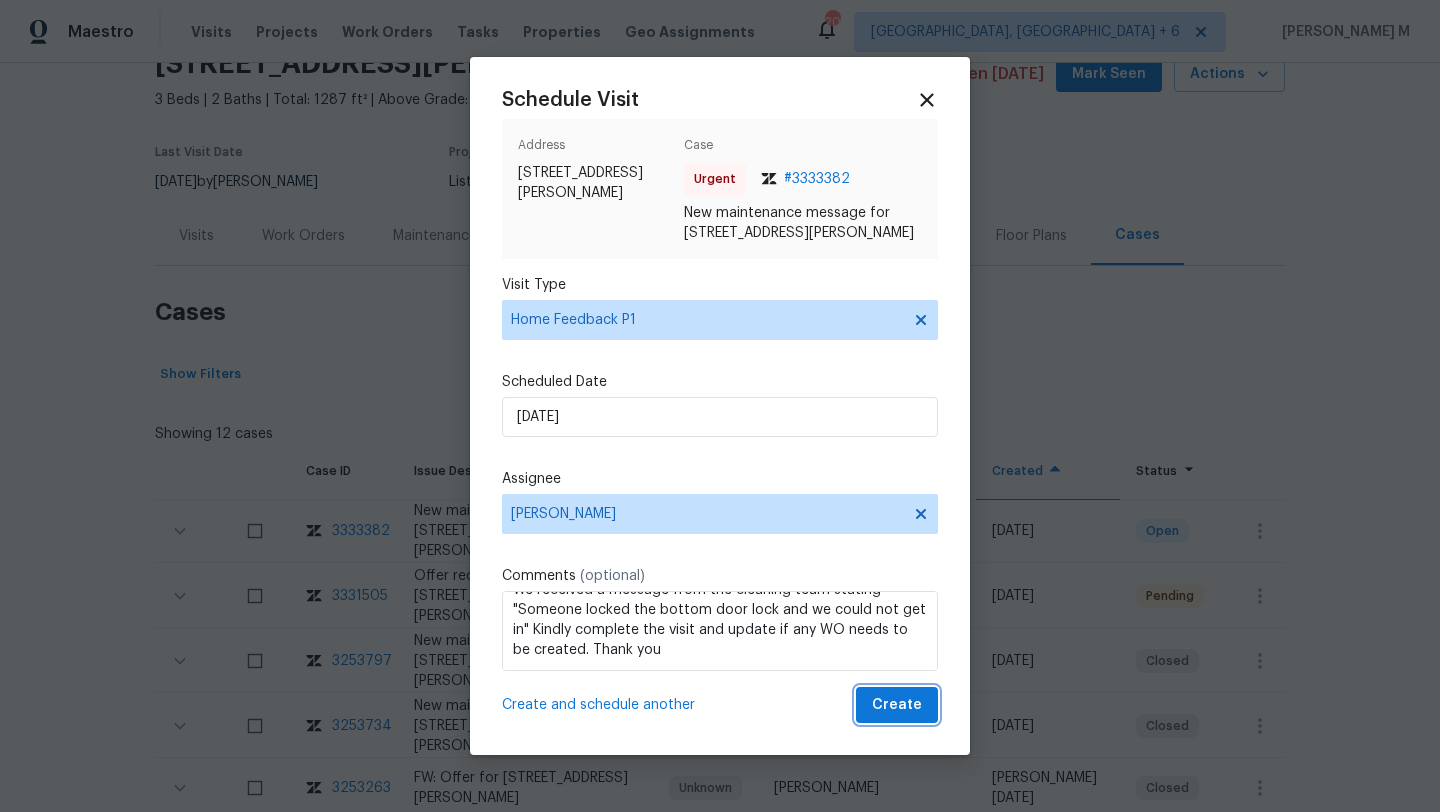 click on "Create" at bounding box center (897, 705) 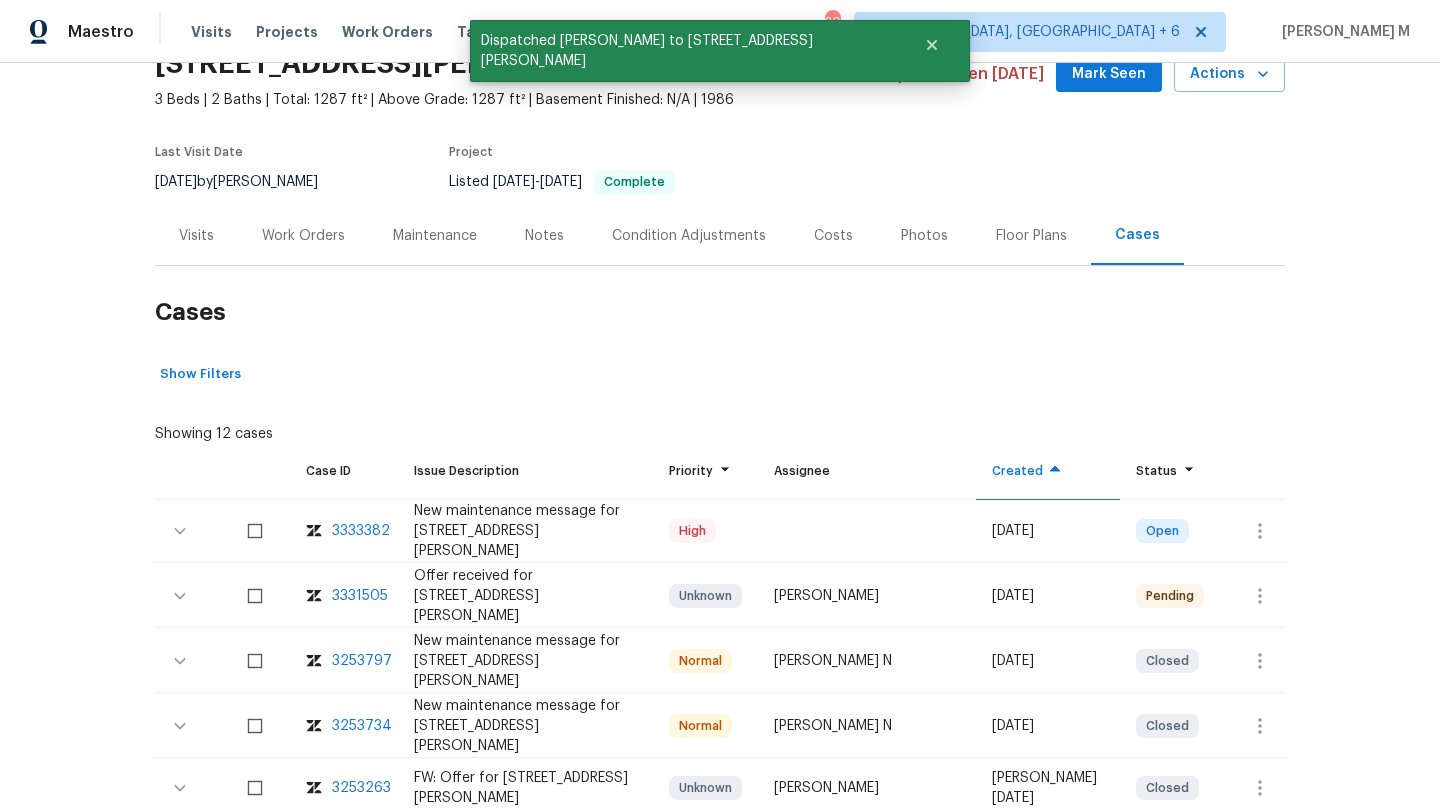 click on "Visits" at bounding box center [196, 235] 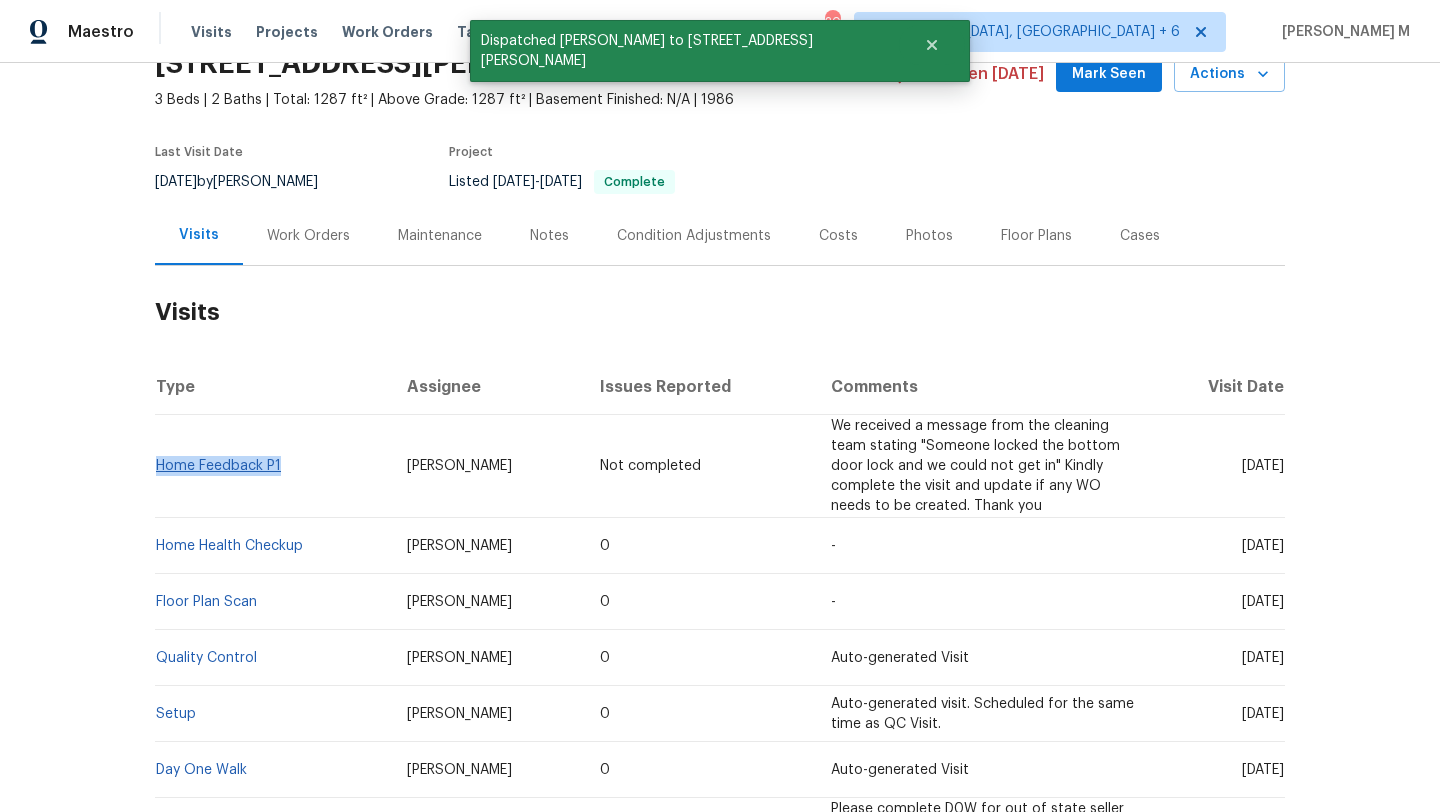 copy on "Home Feedback P1" 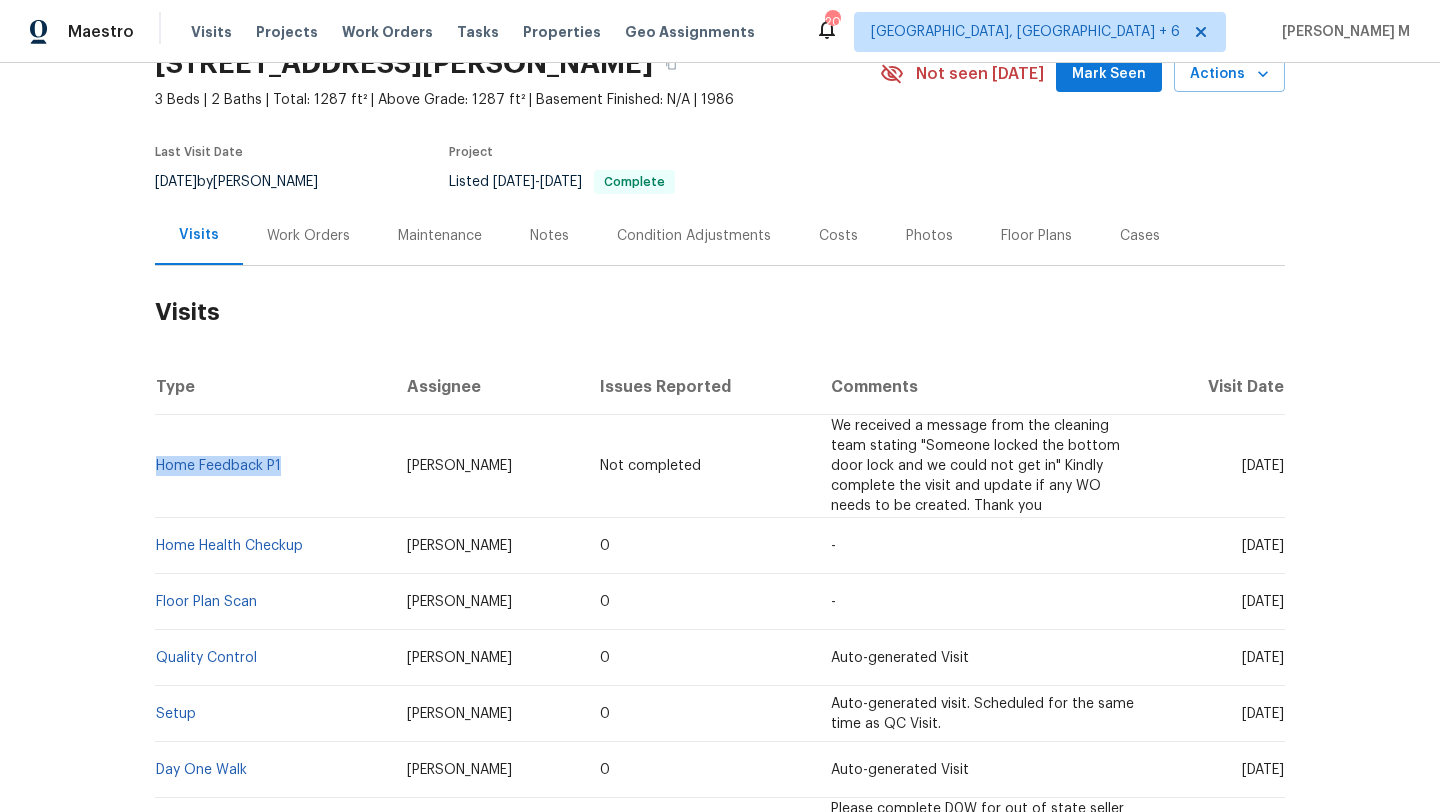 drag, startPoint x: 385, startPoint y: 470, endPoint x: 518, endPoint y: 470, distance: 133 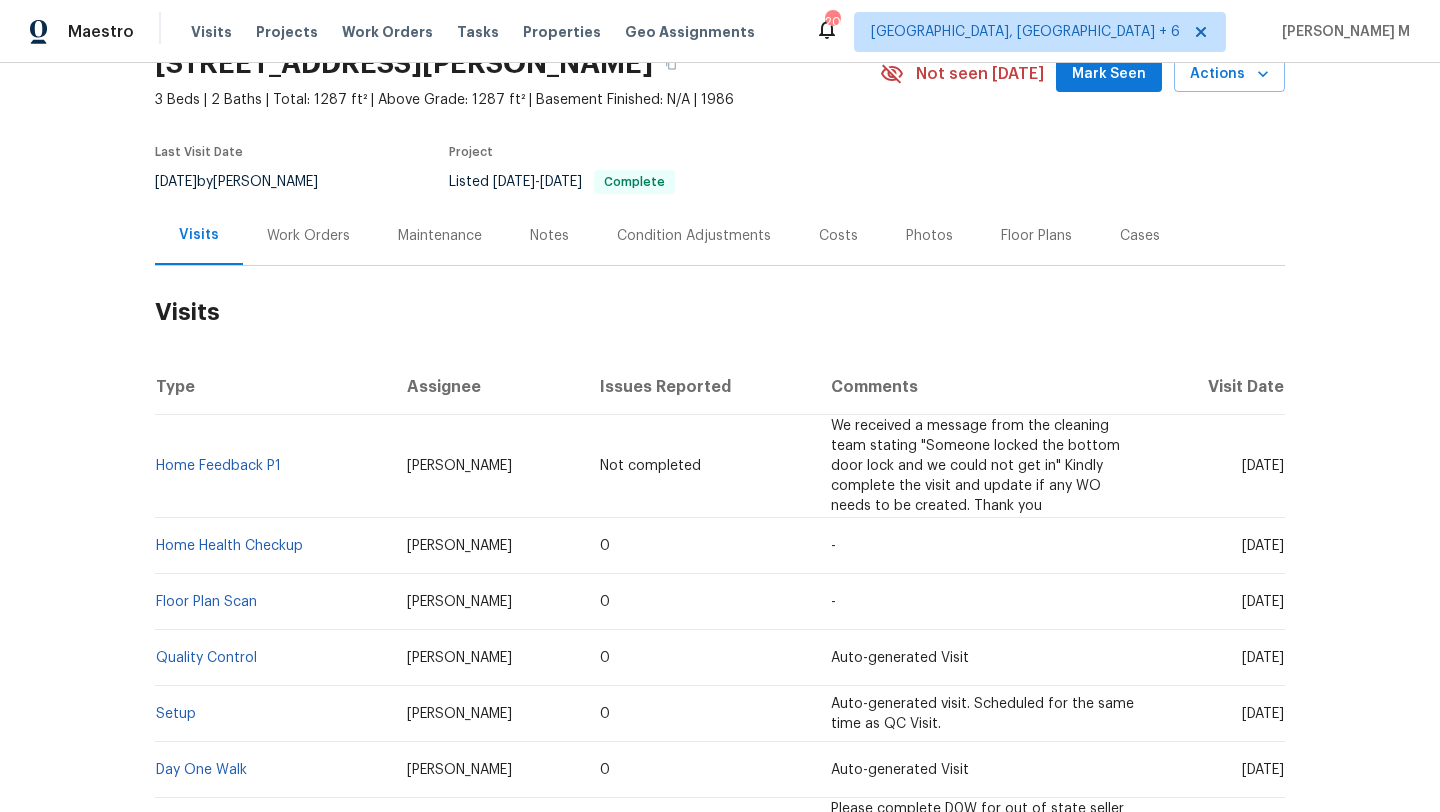 click on "Work Orders" at bounding box center (308, 236) 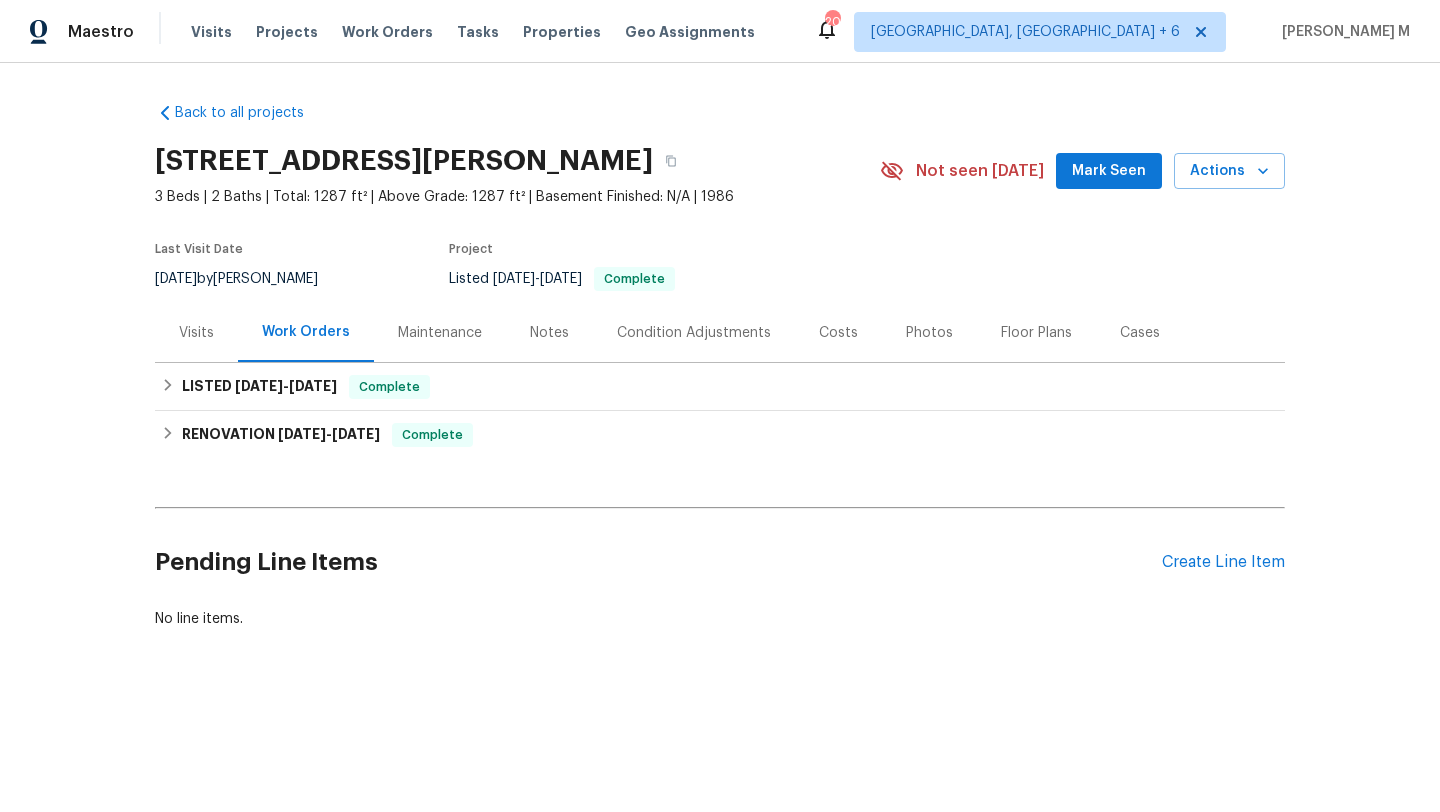 scroll, scrollTop: 0, scrollLeft: 0, axis: both 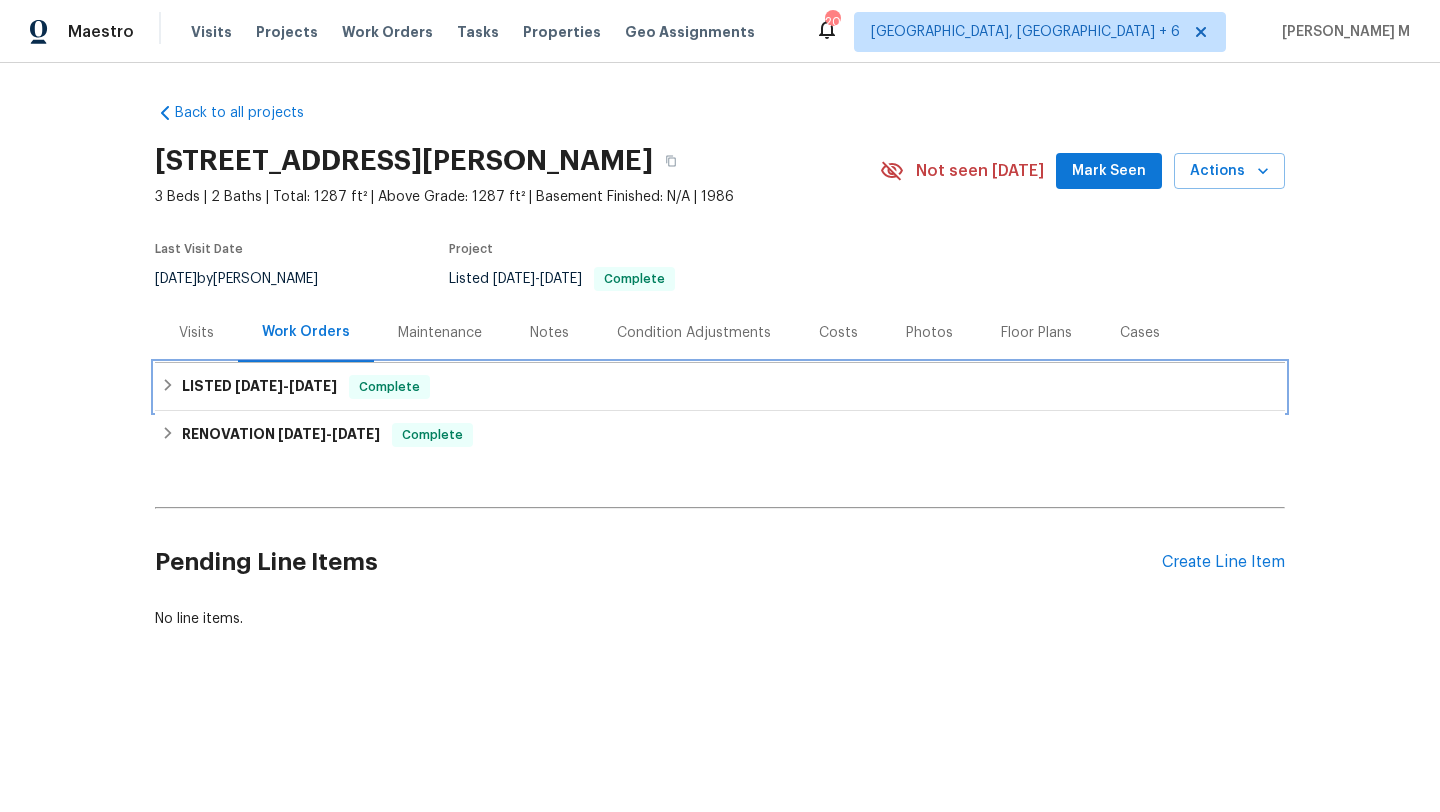 click on "LISTED   1/24/25  -  1/25/25" at bounding box center [259, 387] 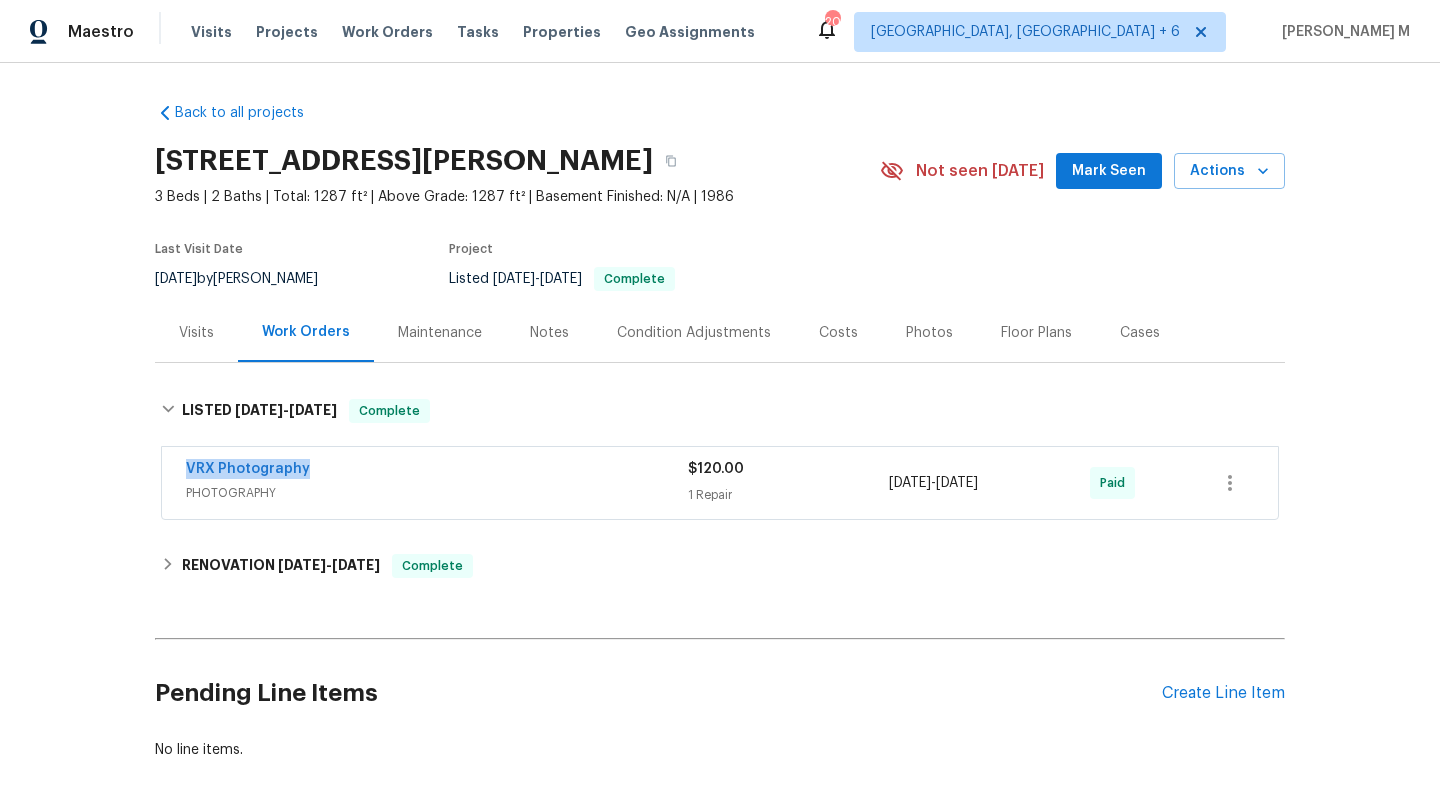 drag, startPoint x: 168, startPoint y: 468, endPoint x: 359, endPoint y: 468, distance: 191 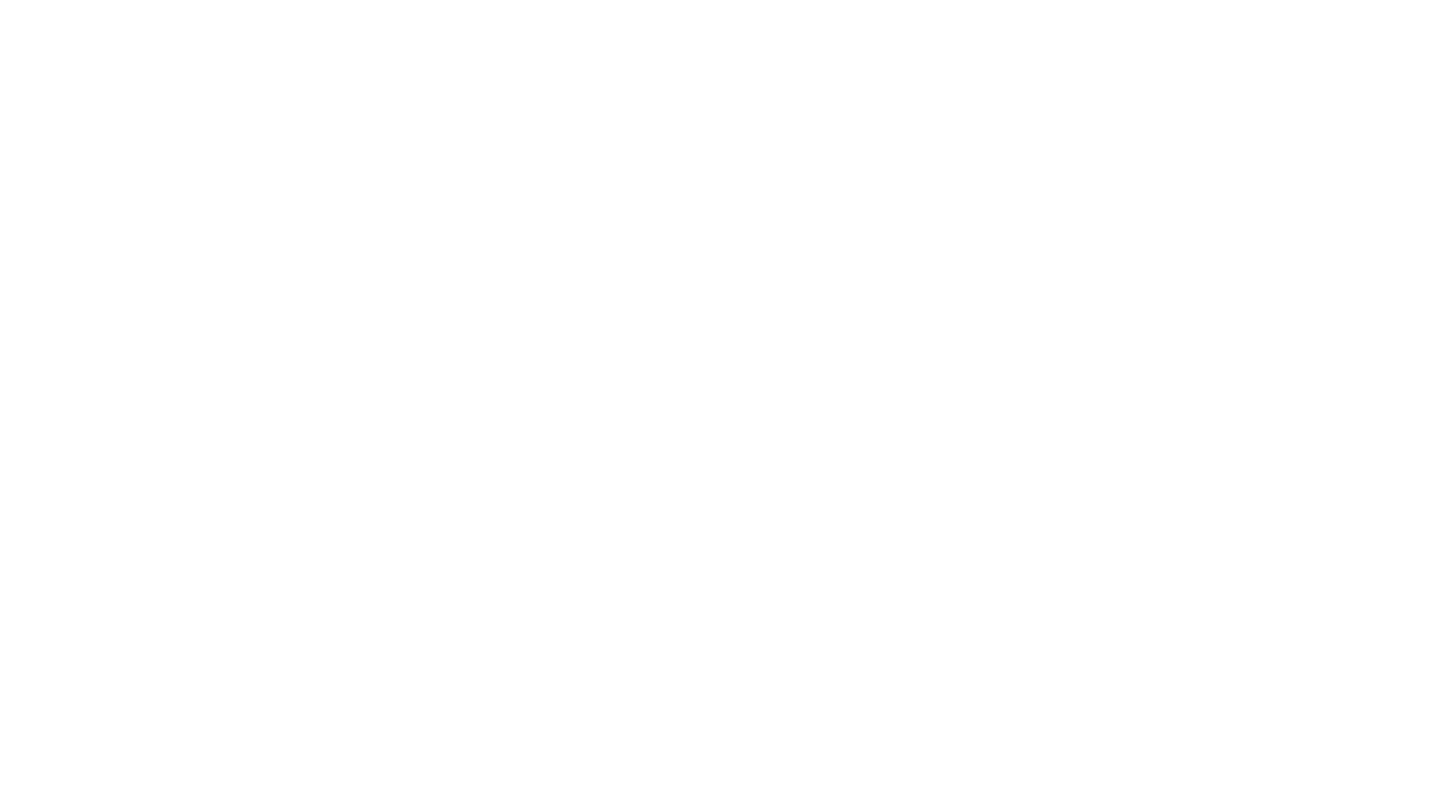 scroll, scrollTop: 0, scrollLeft: 0, axis: both 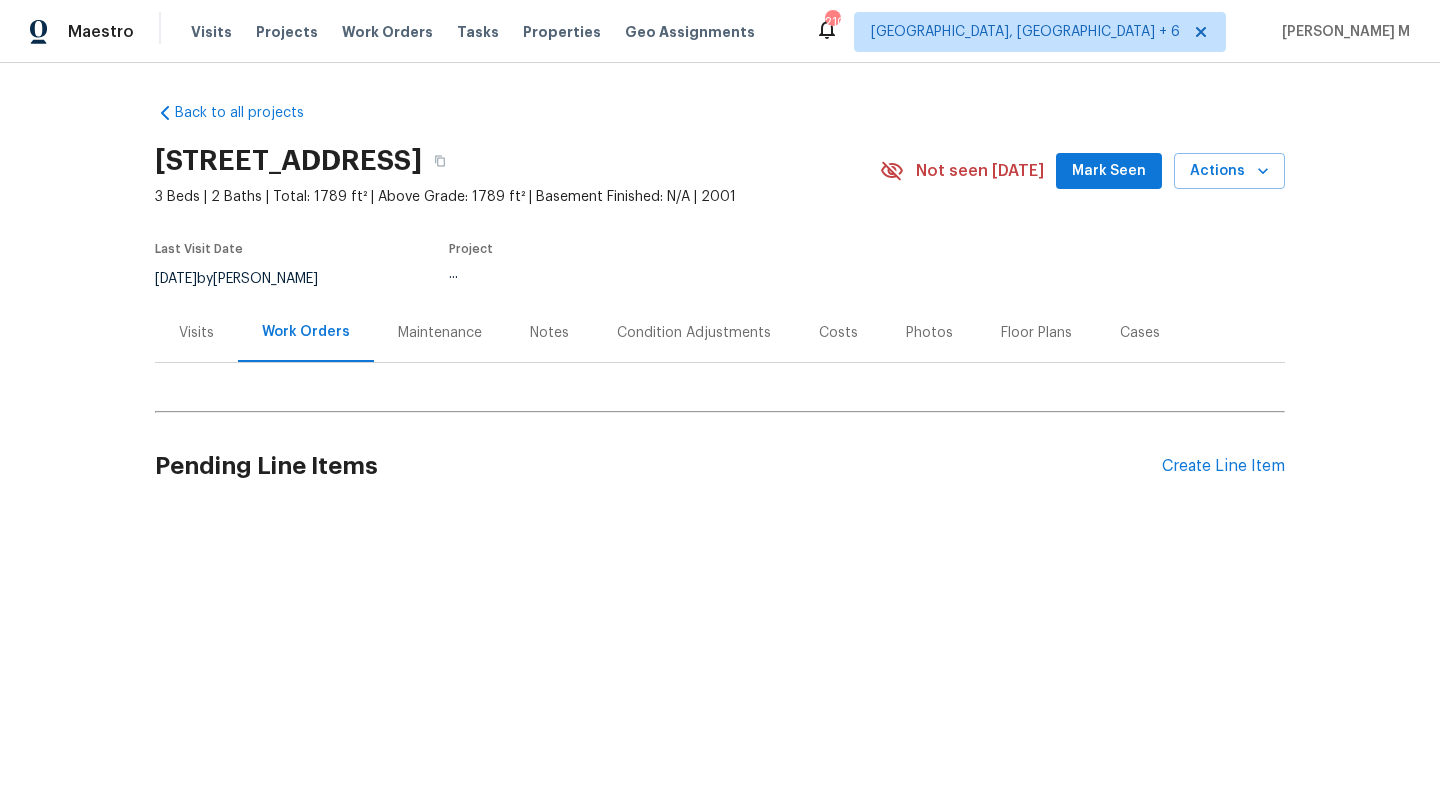 click on "Cases" at bounding box center [1140, 332] 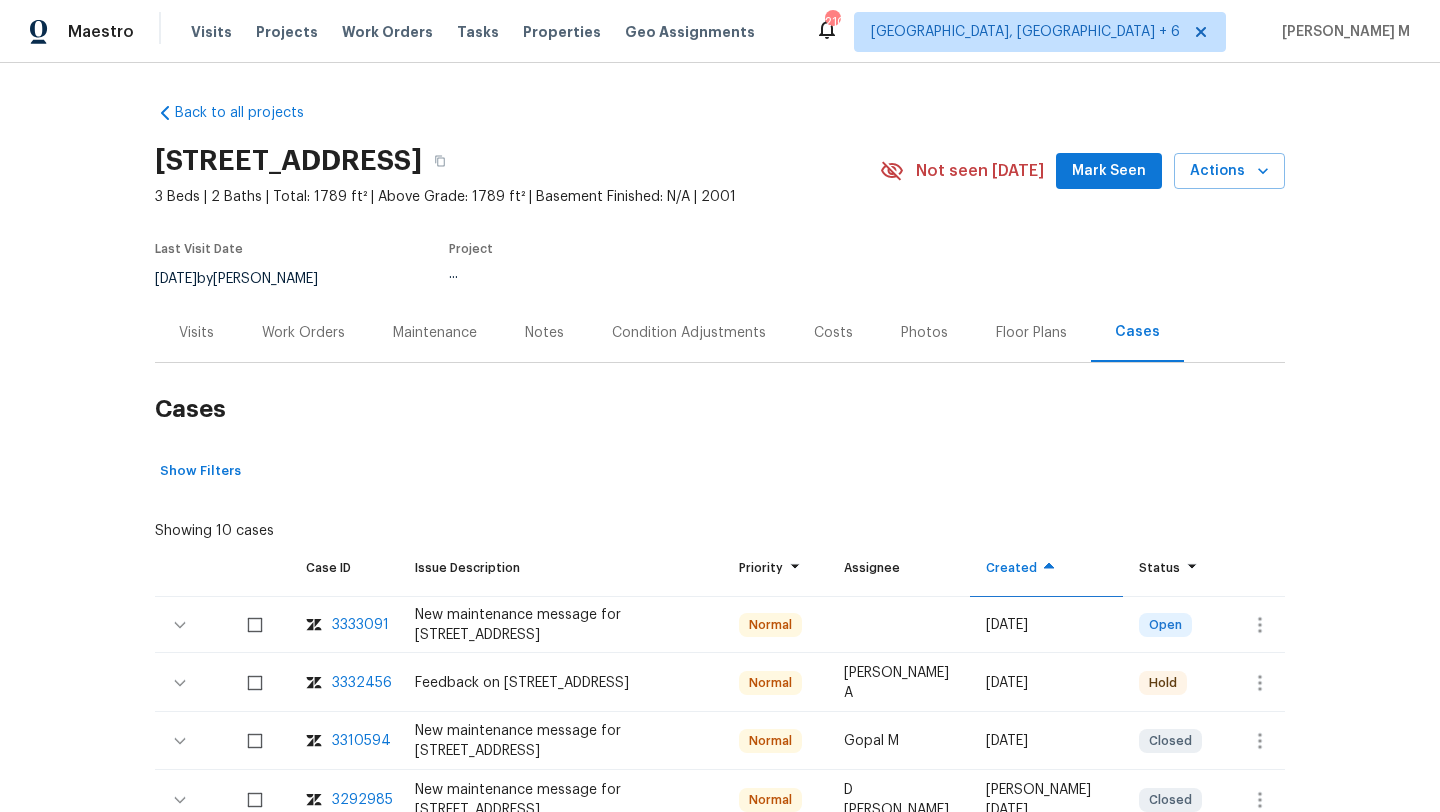 scroll, scrollTop: 94, scrollLeft: 0, axis: vertical 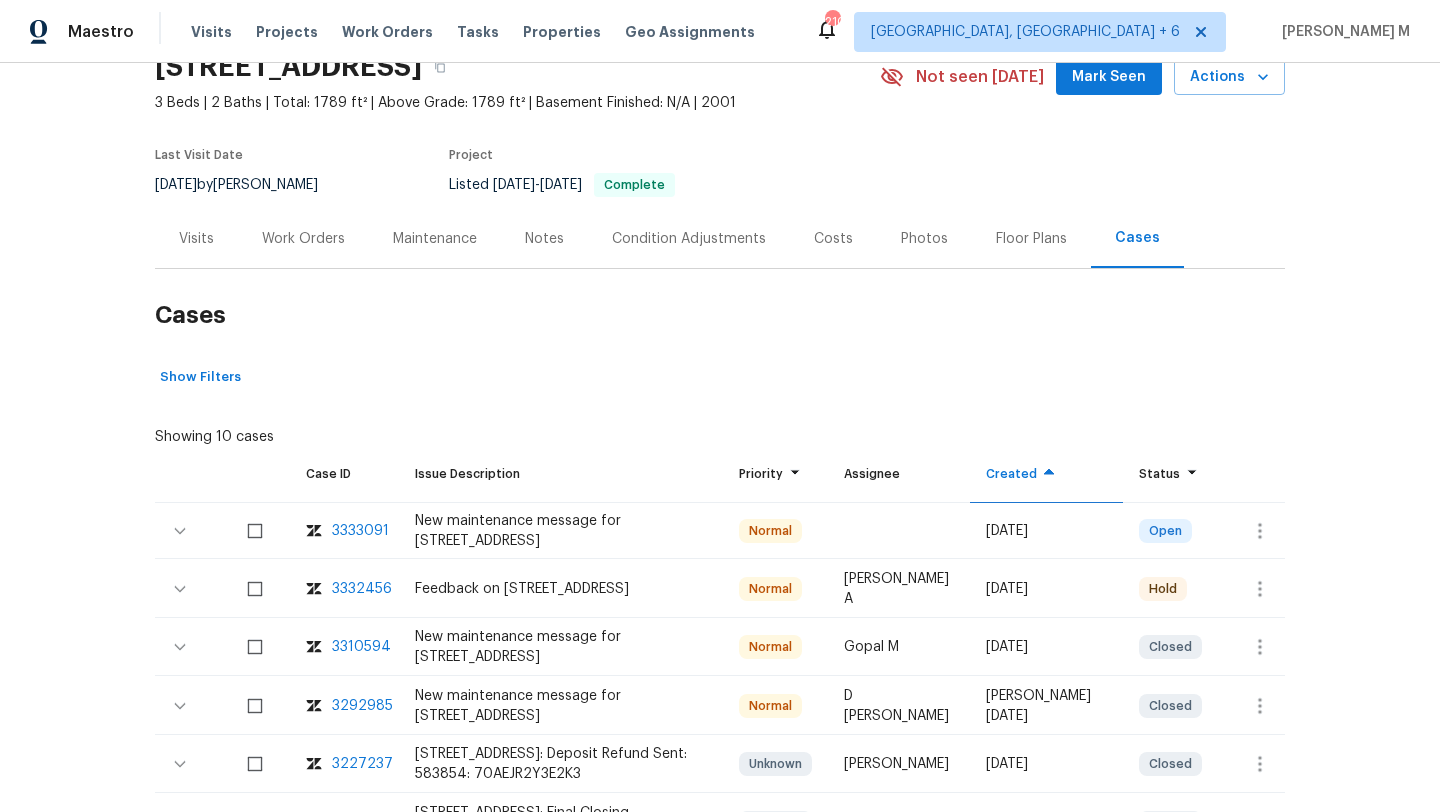 click on "3332456" at bounding box center [362, 589] 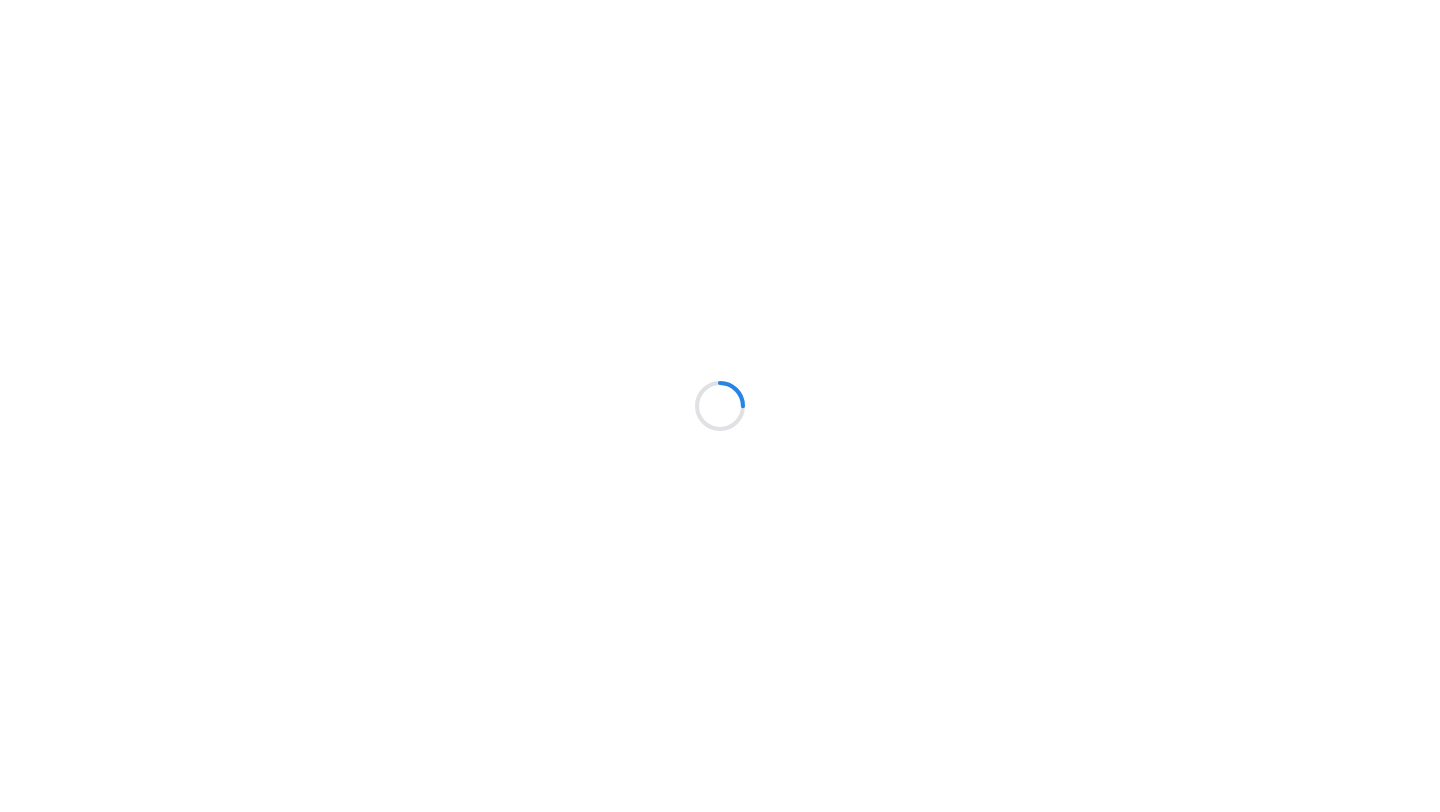 scroll, scrollTop: 0, scrollLeft: 0, axis: both 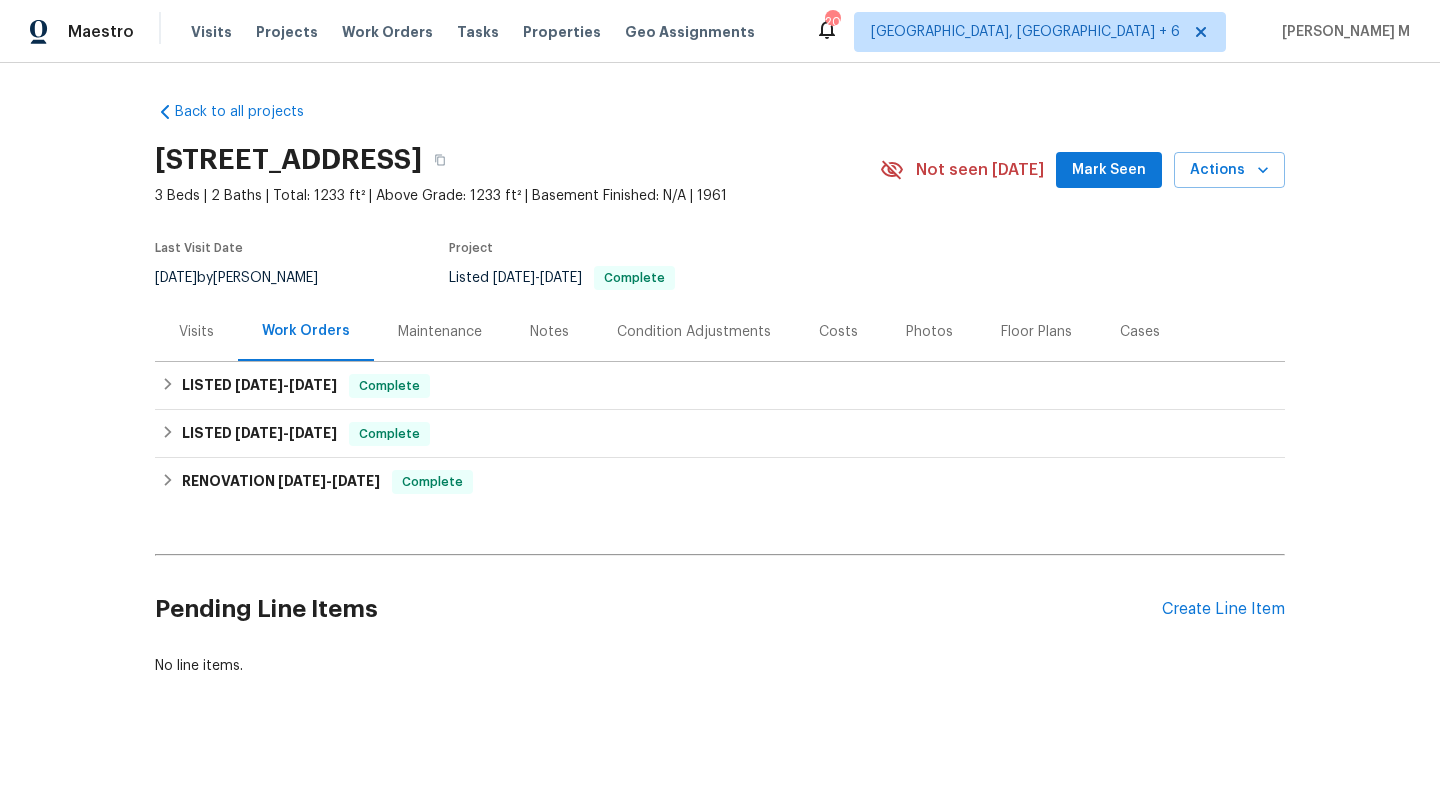 click on "Cases" at bounding box center [1140, 331] 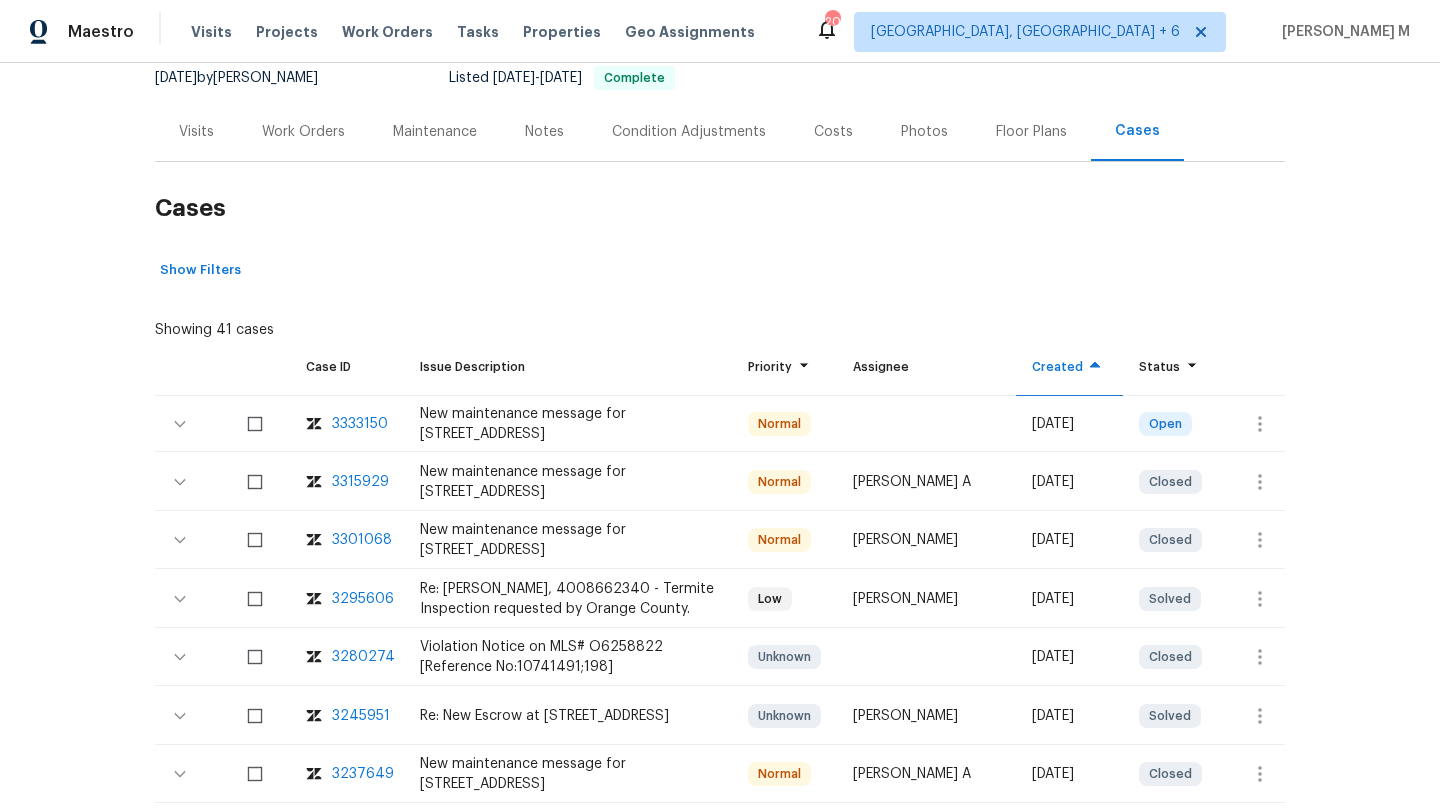 scroll, scrollTop: 206, scrollLeft: 0, axis: vertical 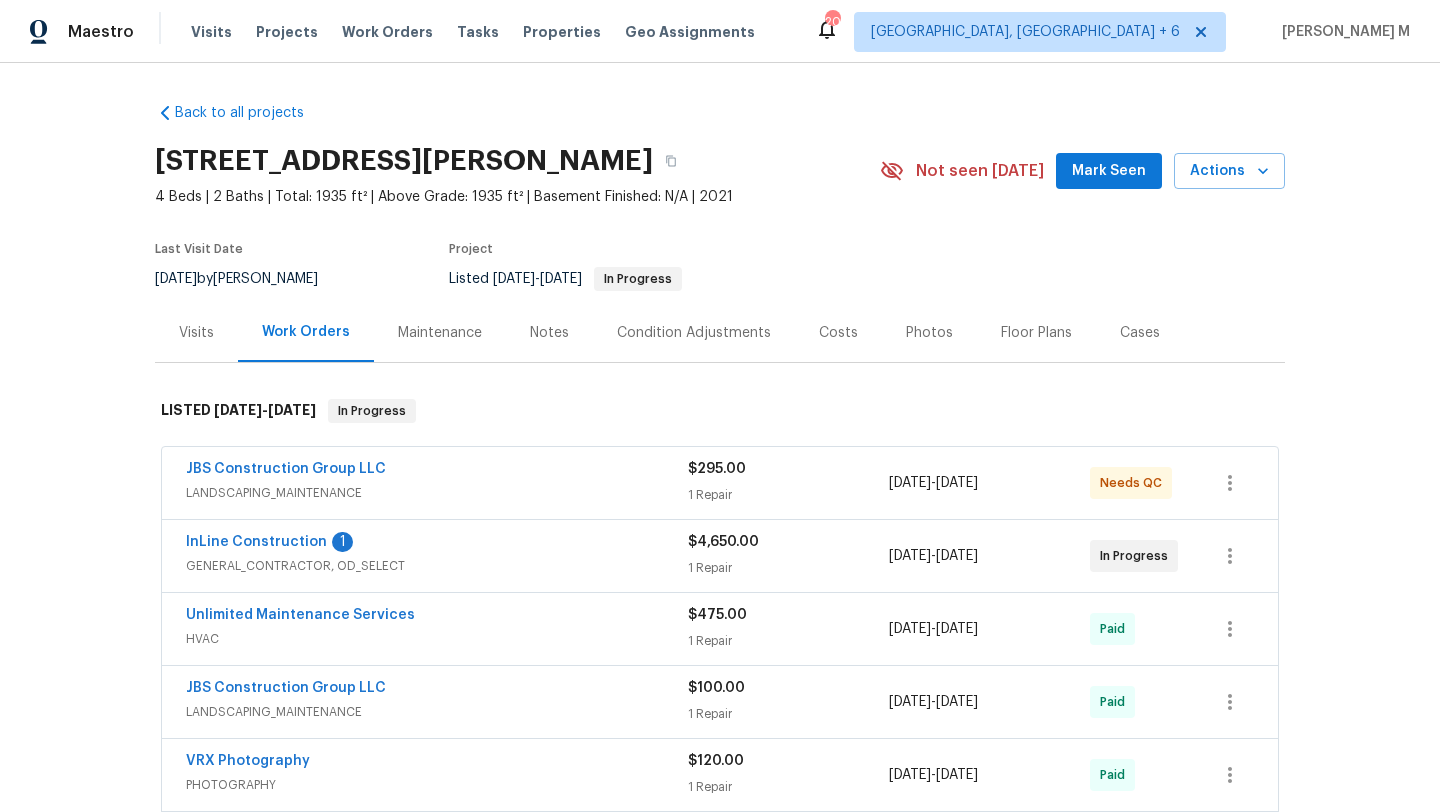 click on "InLine Construction 1" at bounding box center [437, 544] 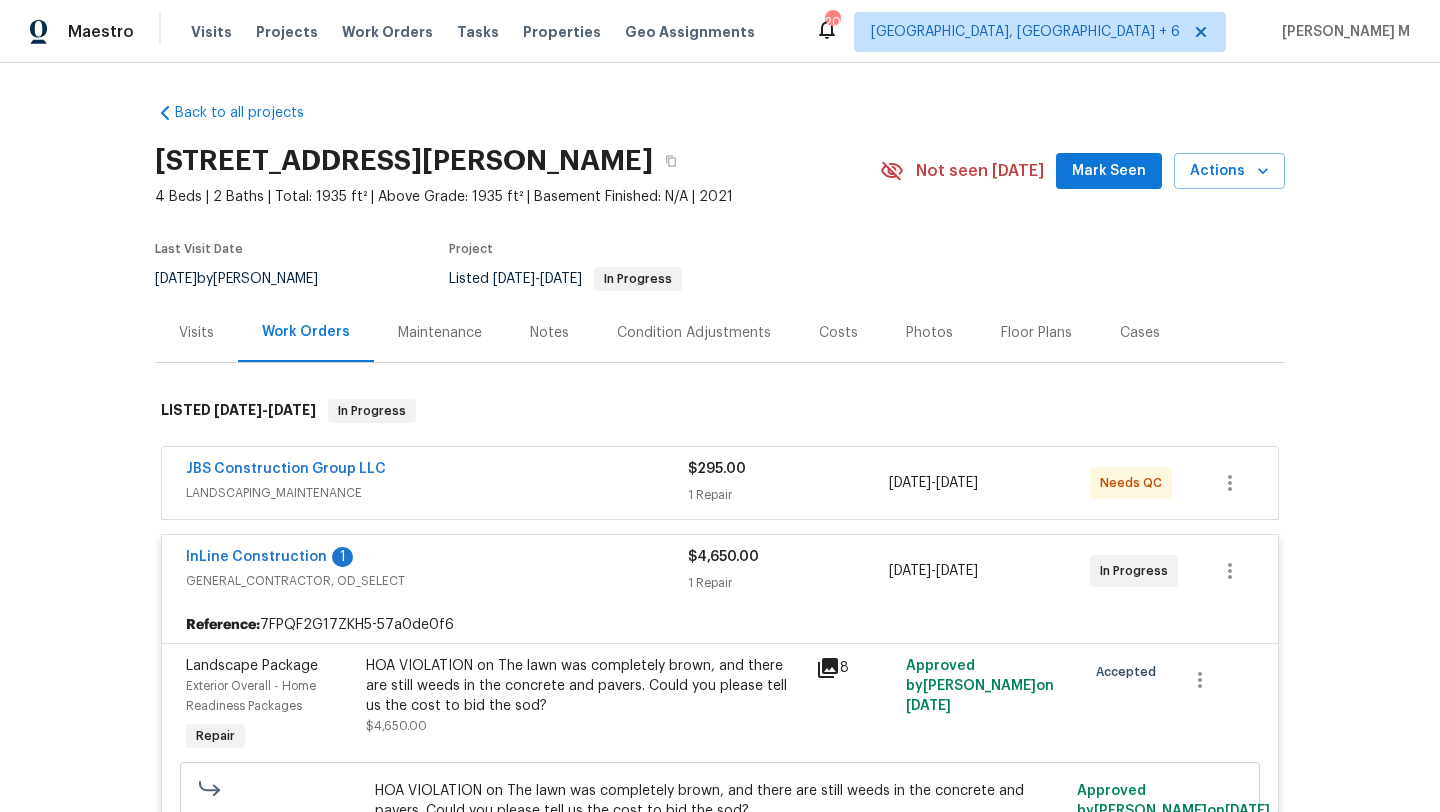 scroll, scrollTop: 143, scrollLeft: 0, axis: vertical 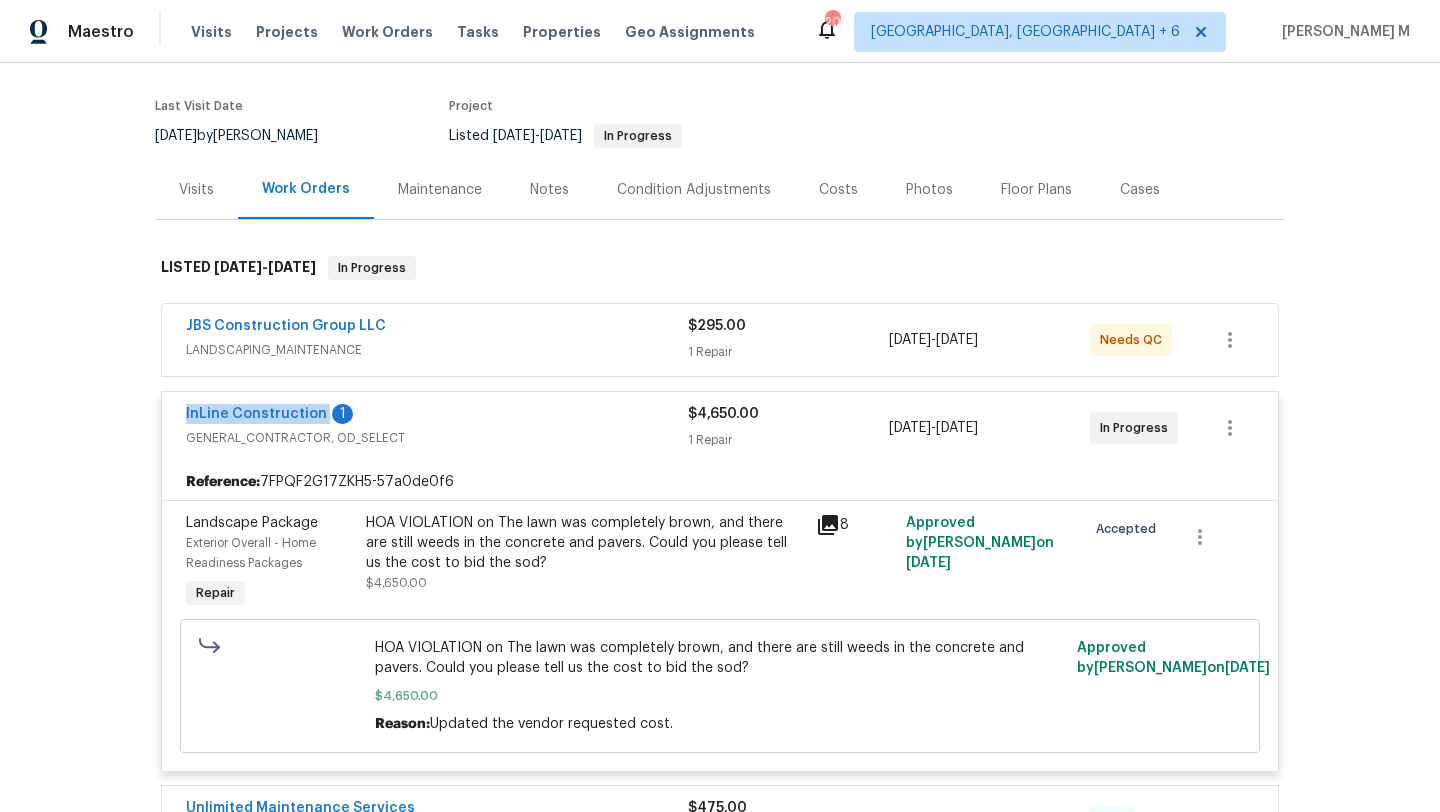 drag, startPoint x: 173, startPoint y: 412, endPoint x: 321, endPoint y: 412, distance: 148 